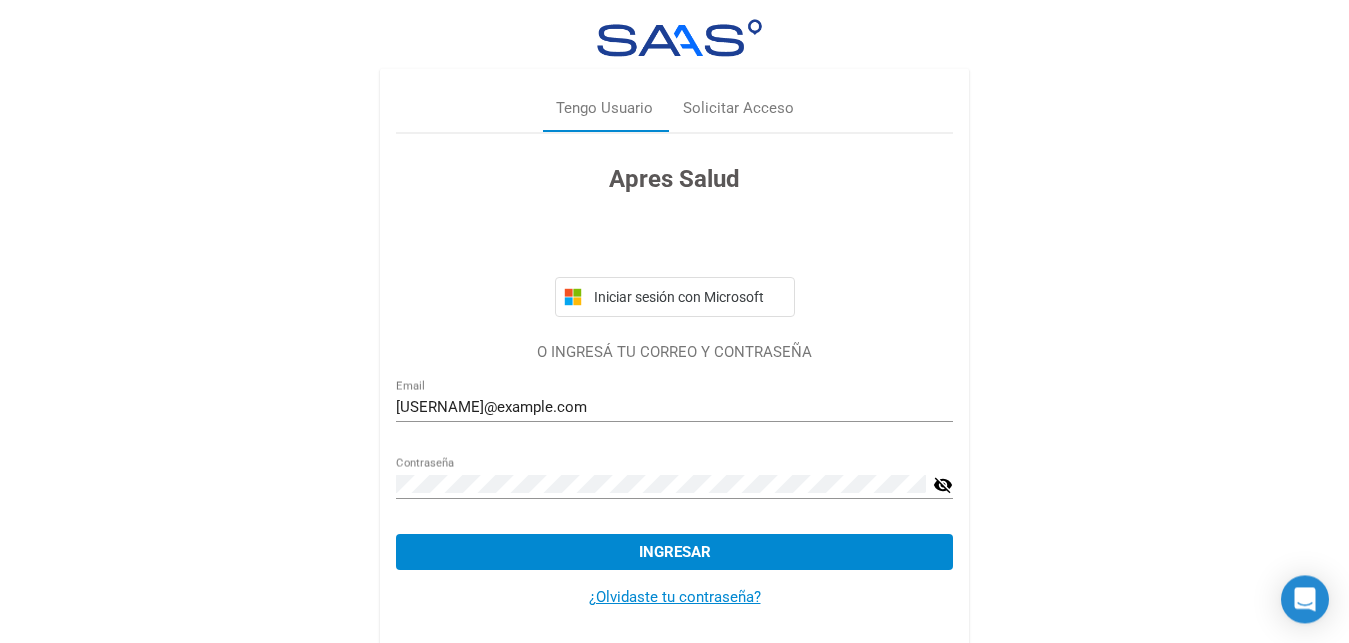 scroll, scrollTop: 26, scrollLeft: 0, axis: vertical 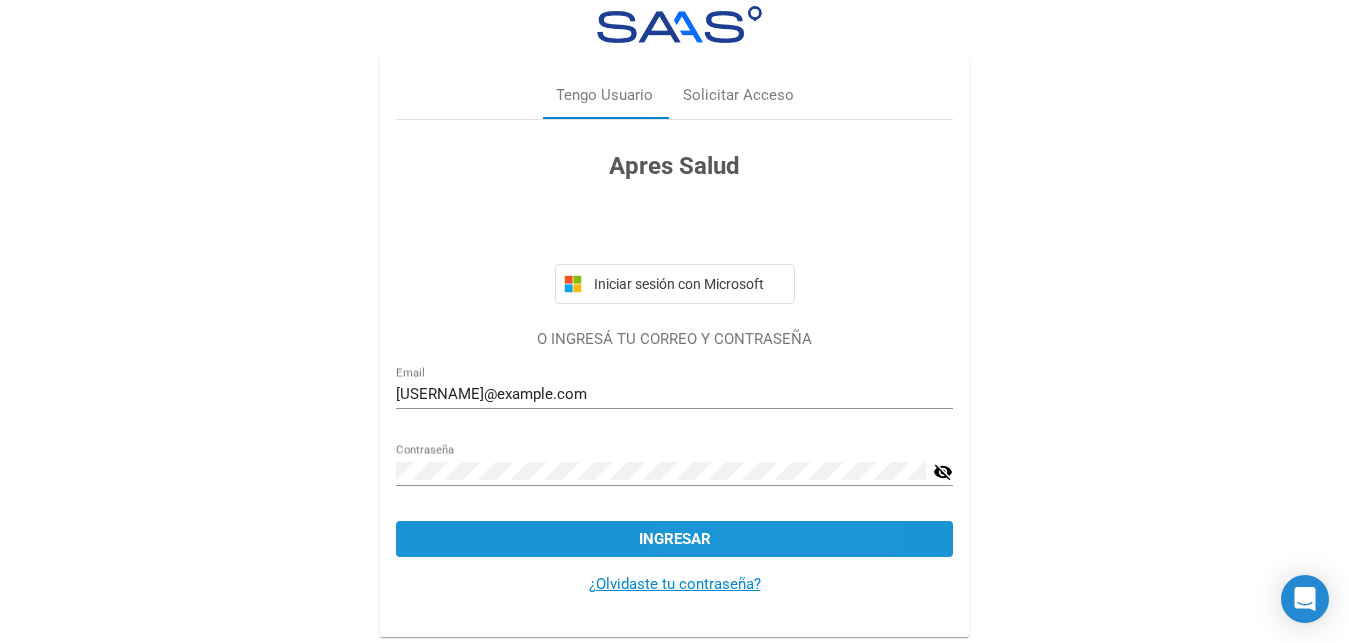 click on "Ingresar" at bounding box center (674, 539) 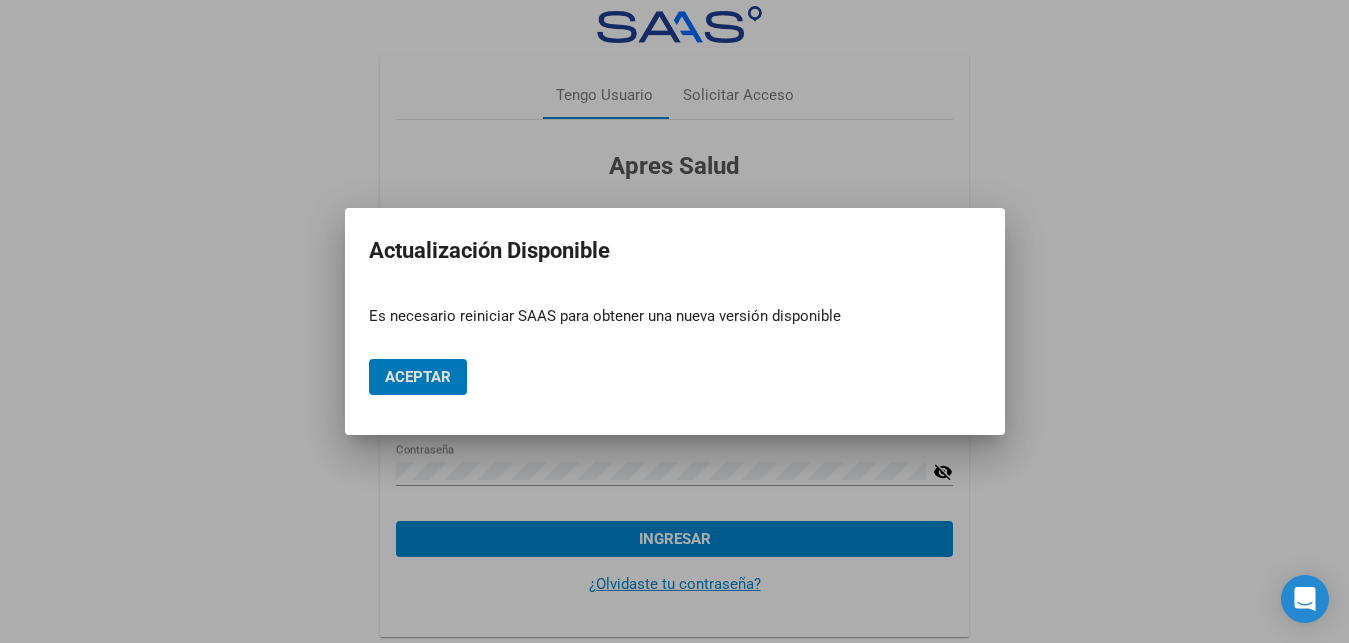 scroll, scrollTop: 0, scrollLeft: 0, axis: both 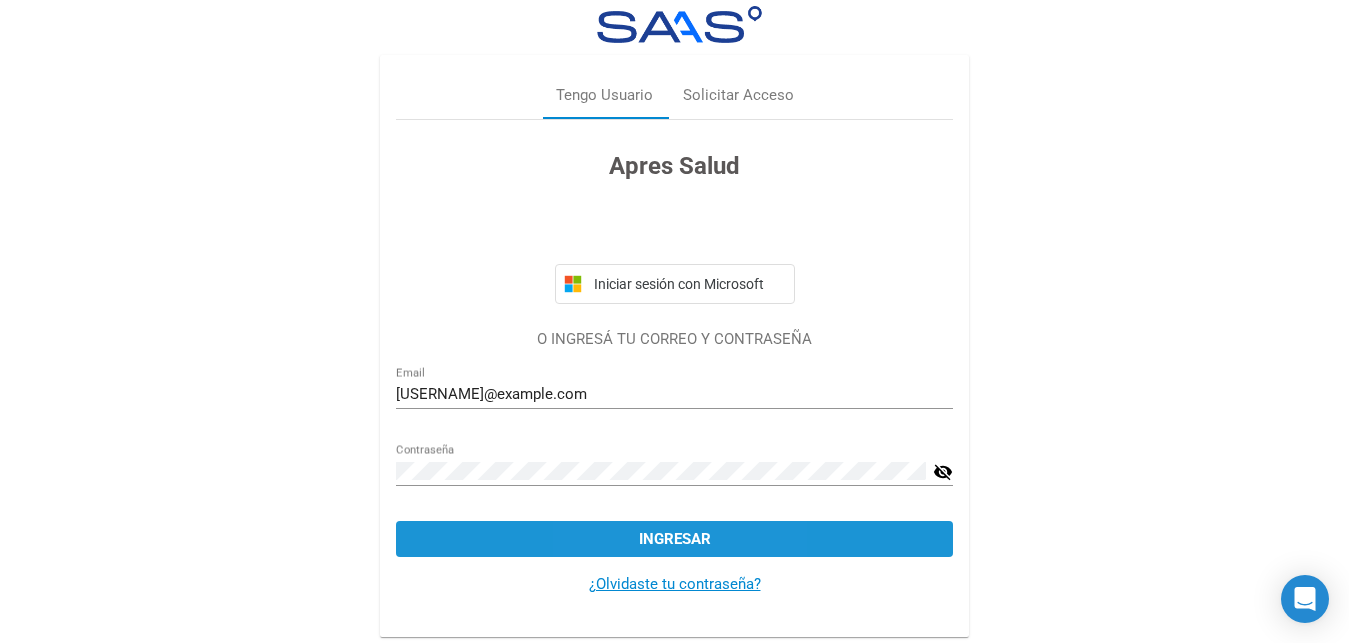 click on "Ingresar" at bounding box center [674, 539] 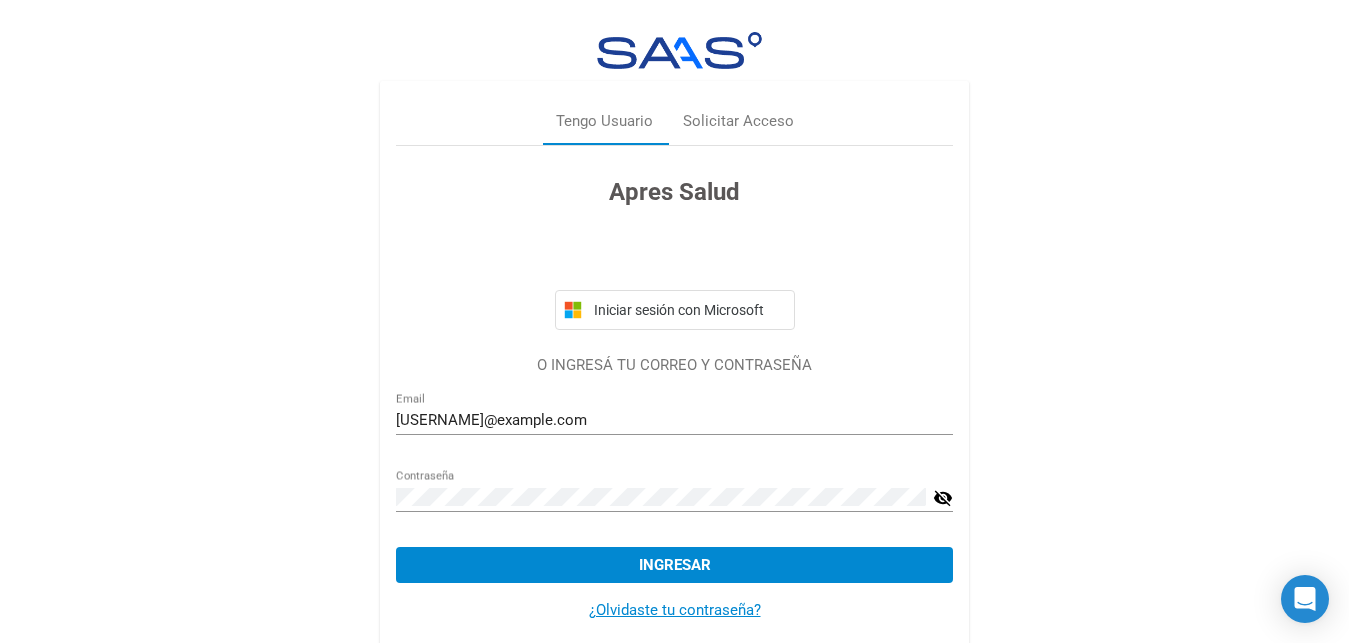 scroll, scrollTop: 26, scrollLeft: 0, axis: vertical 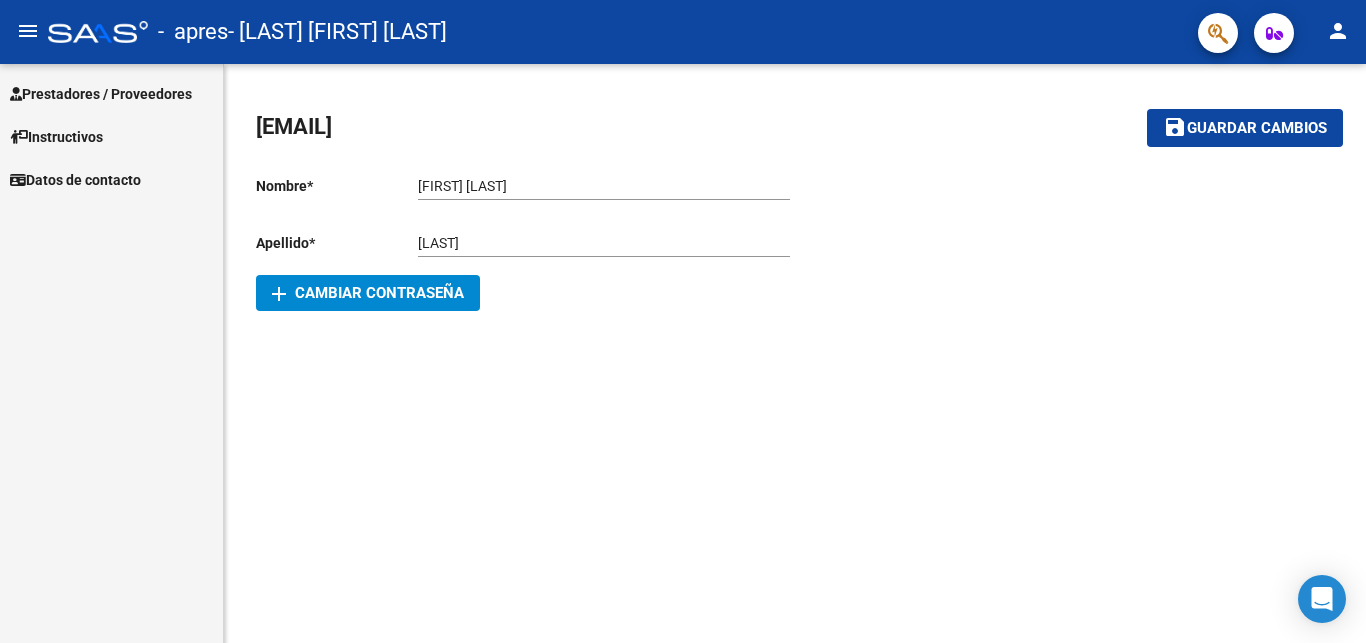 click on "Prestadores / Proveedores" at bounding box center (101, 94) 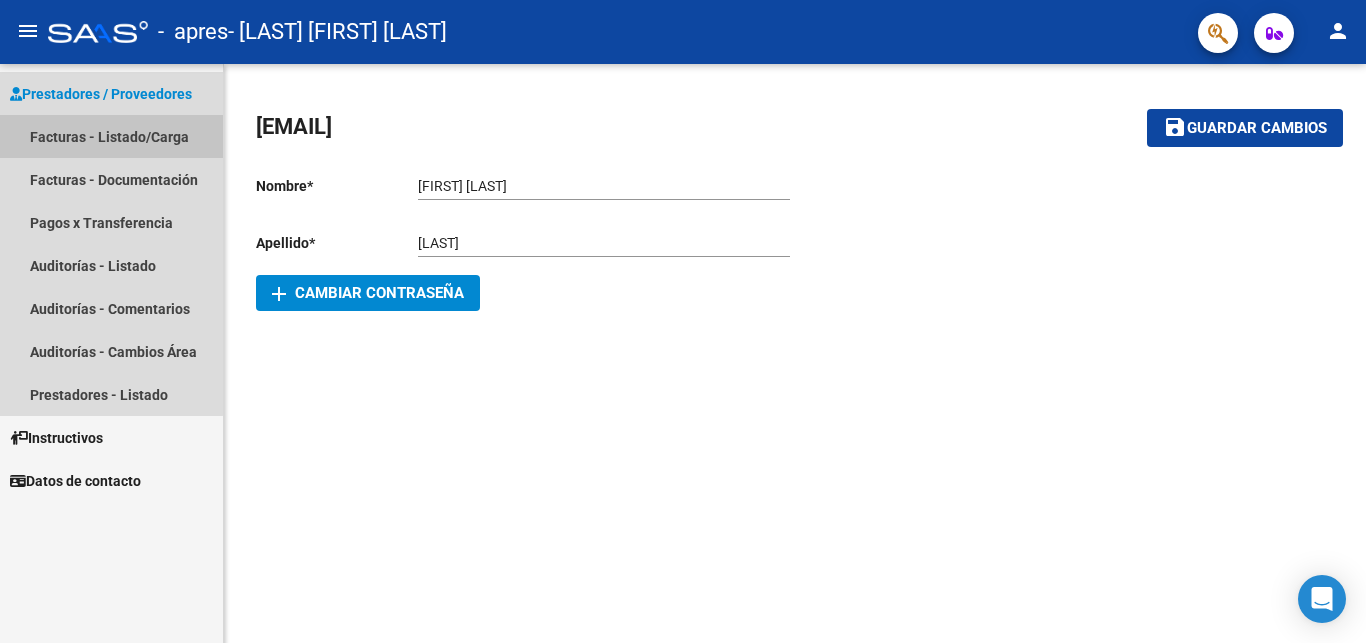 click on "Facturas - Listado/Carga" at bounding box center [111, 136] 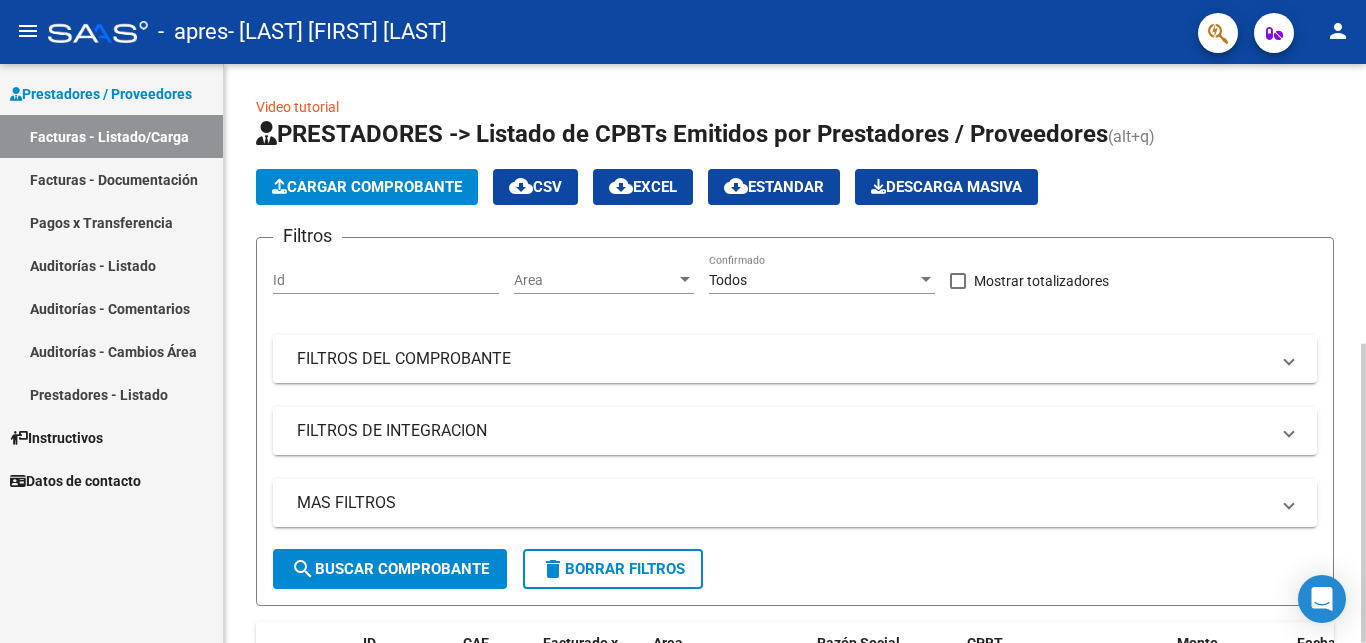 click on "Cargar Comprobante" 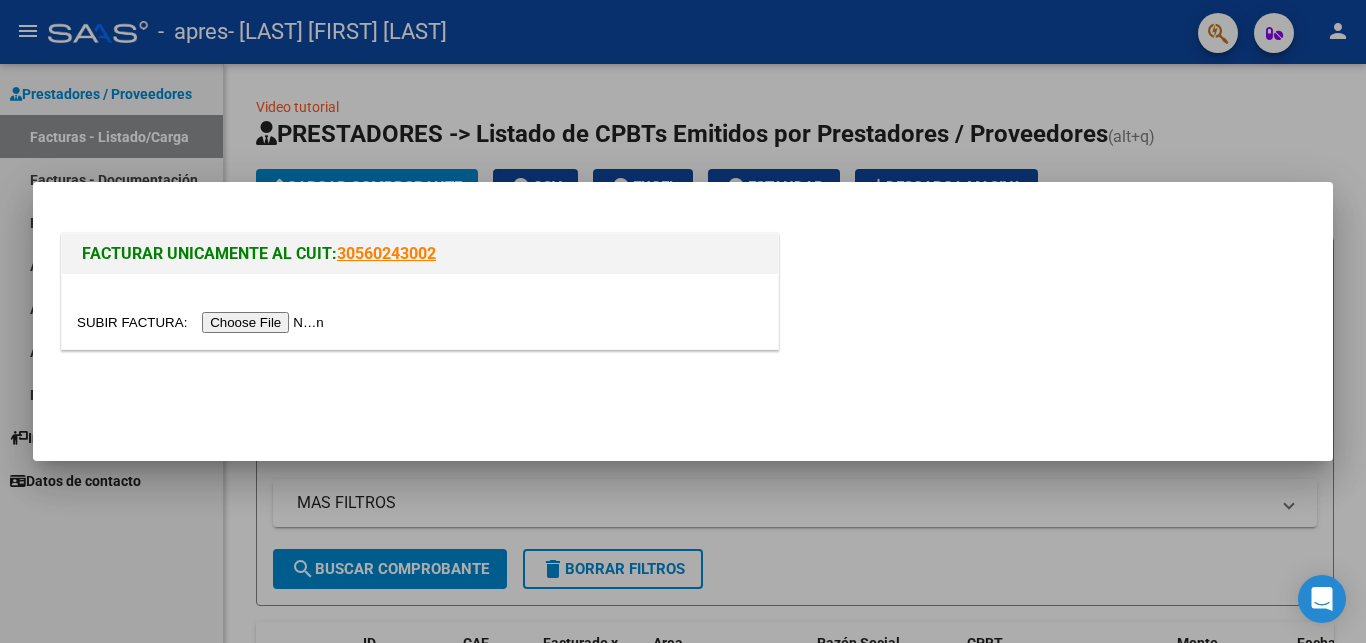 click at bounding box center [203, 322] 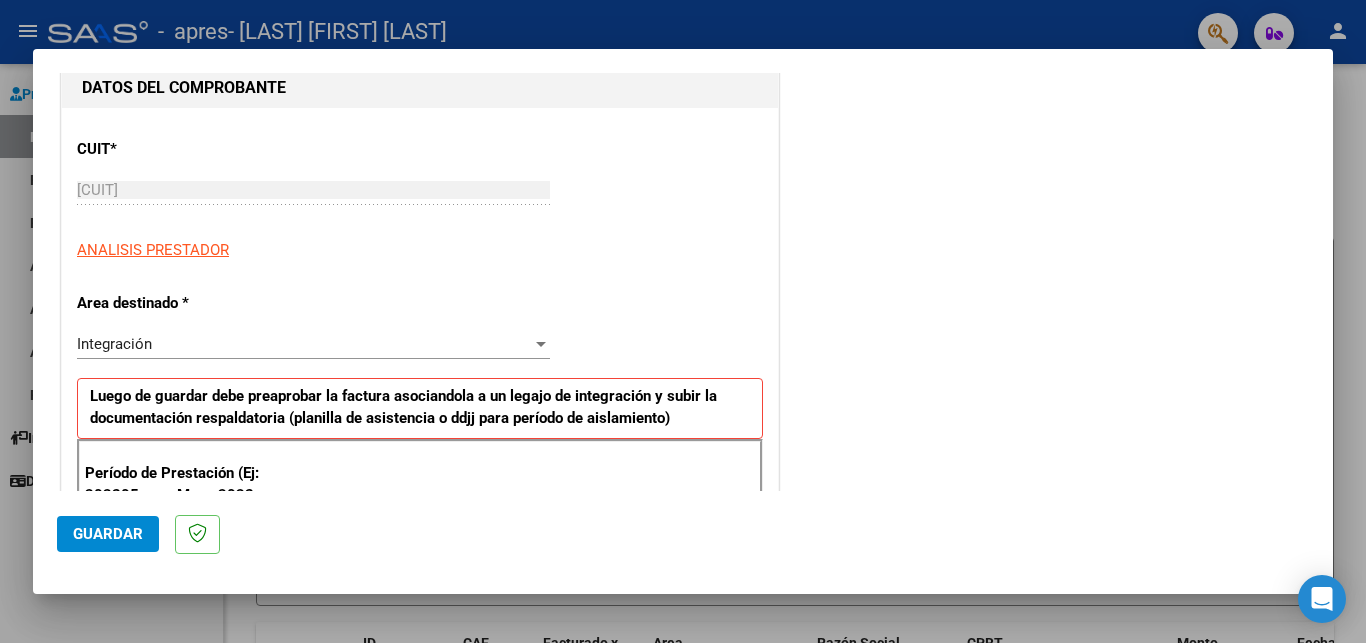 scroll, scrollTop: 540, scrollLeft: 0, axis: vertical 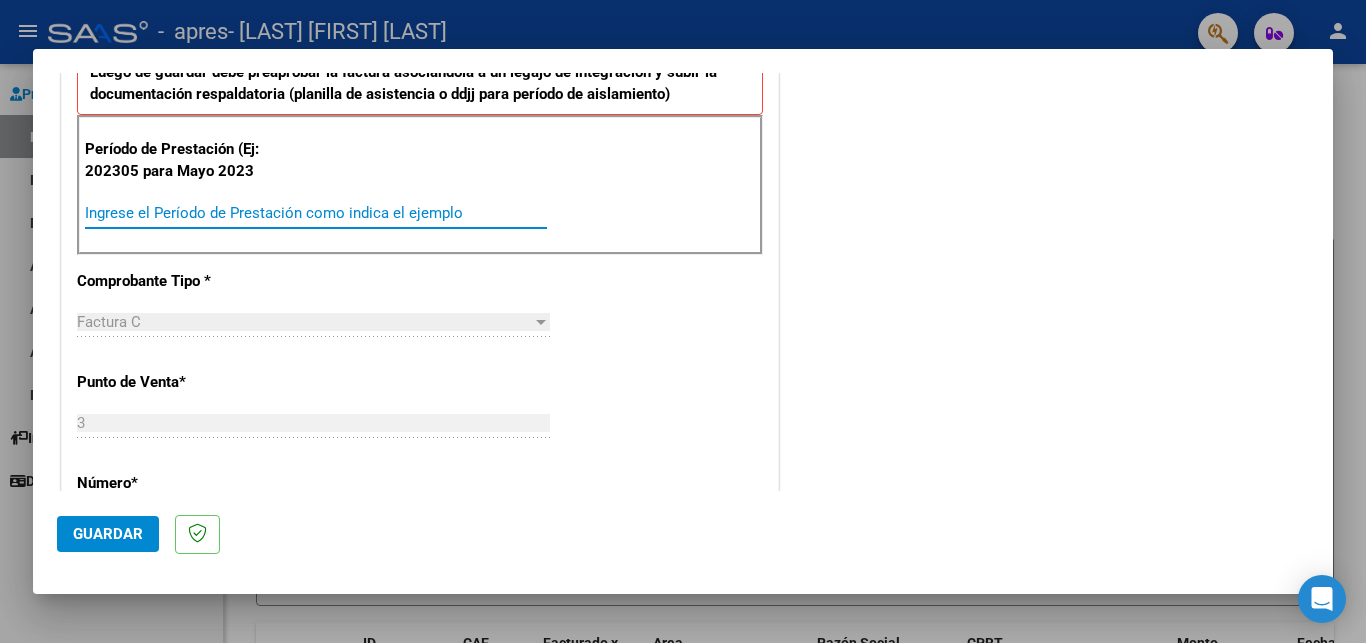 click on "Ingrese el Período de Prestación como indica el ejemplo" at bounding box center [316, 213] 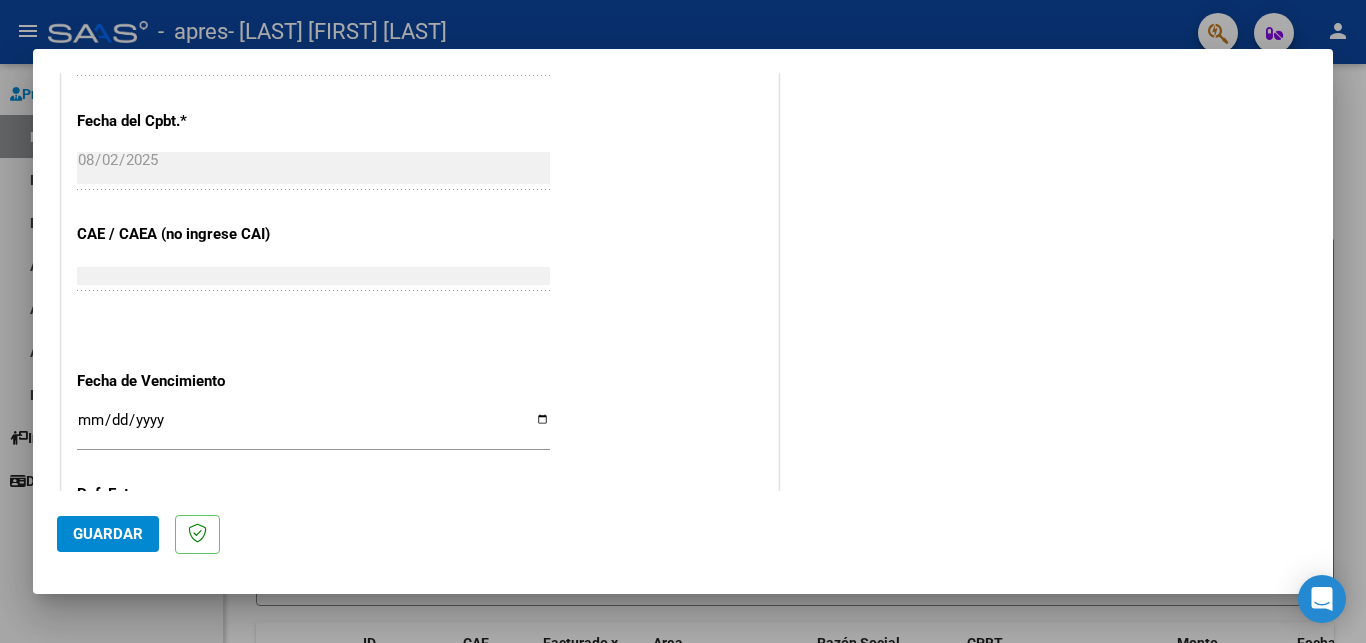 scroll, scrollTop: 1188, scrollLeft: 0, axis: vertical 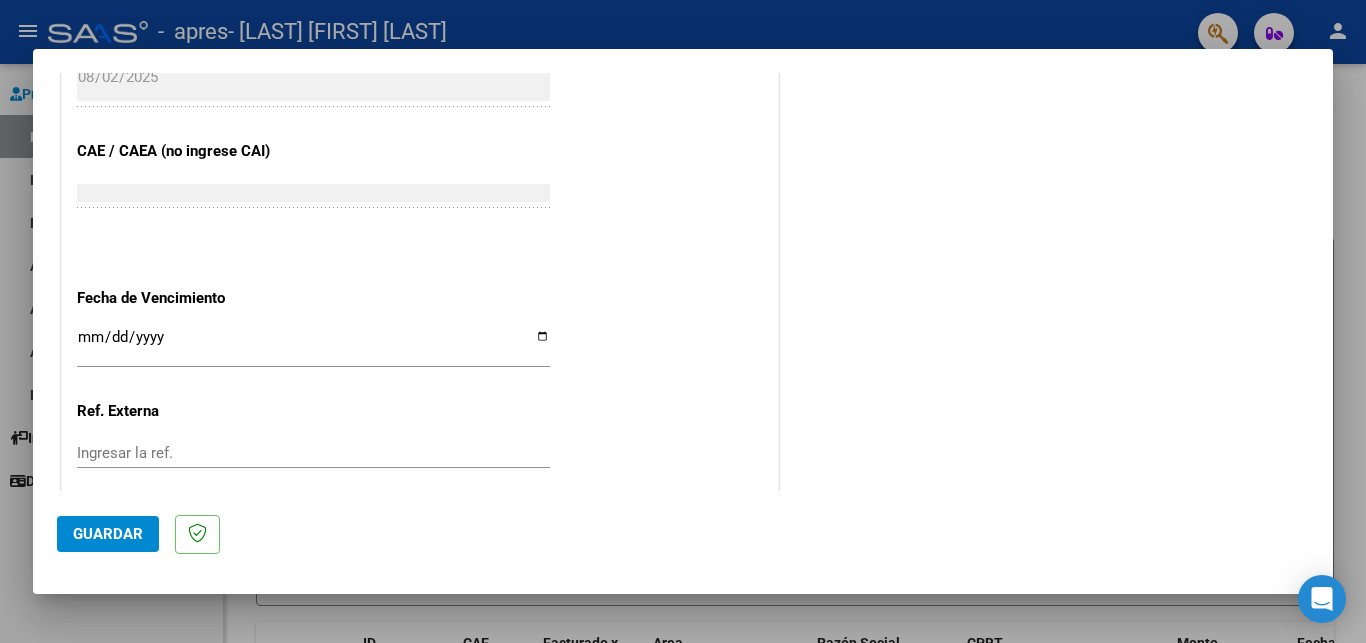 type on "202507" 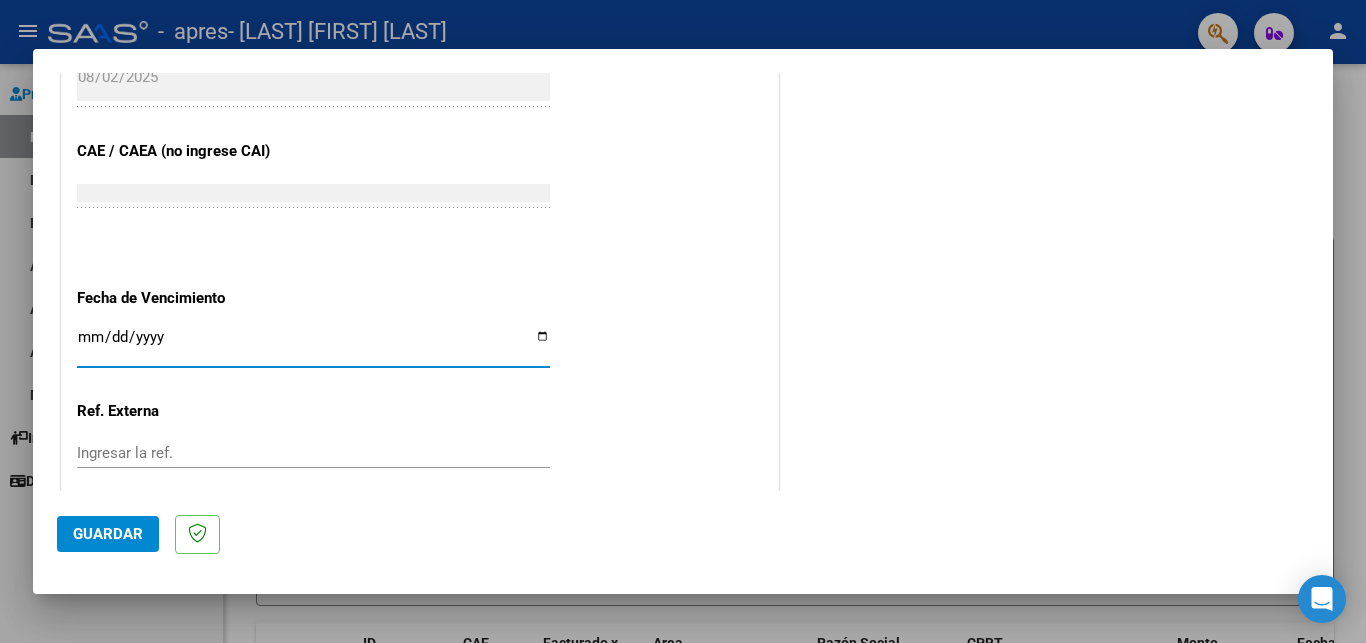 type on "2025-08-12" 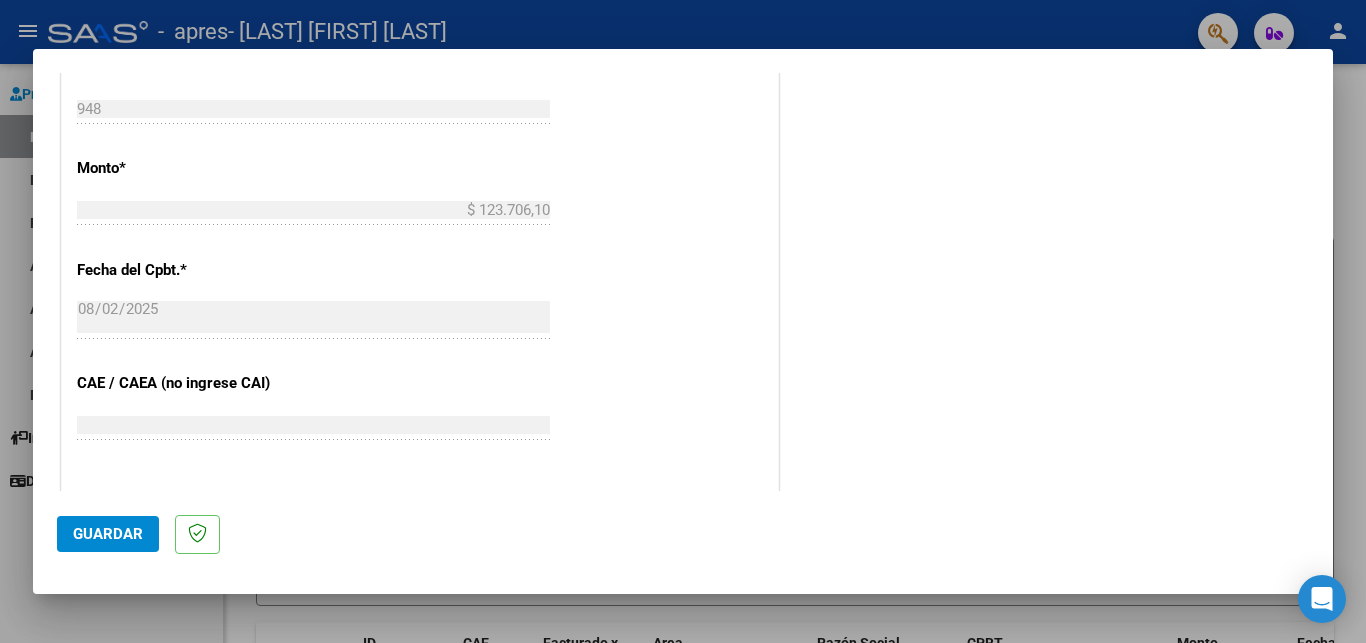 scroll, scrollTop: 1280, scrollLeft: 0, axis: vertical 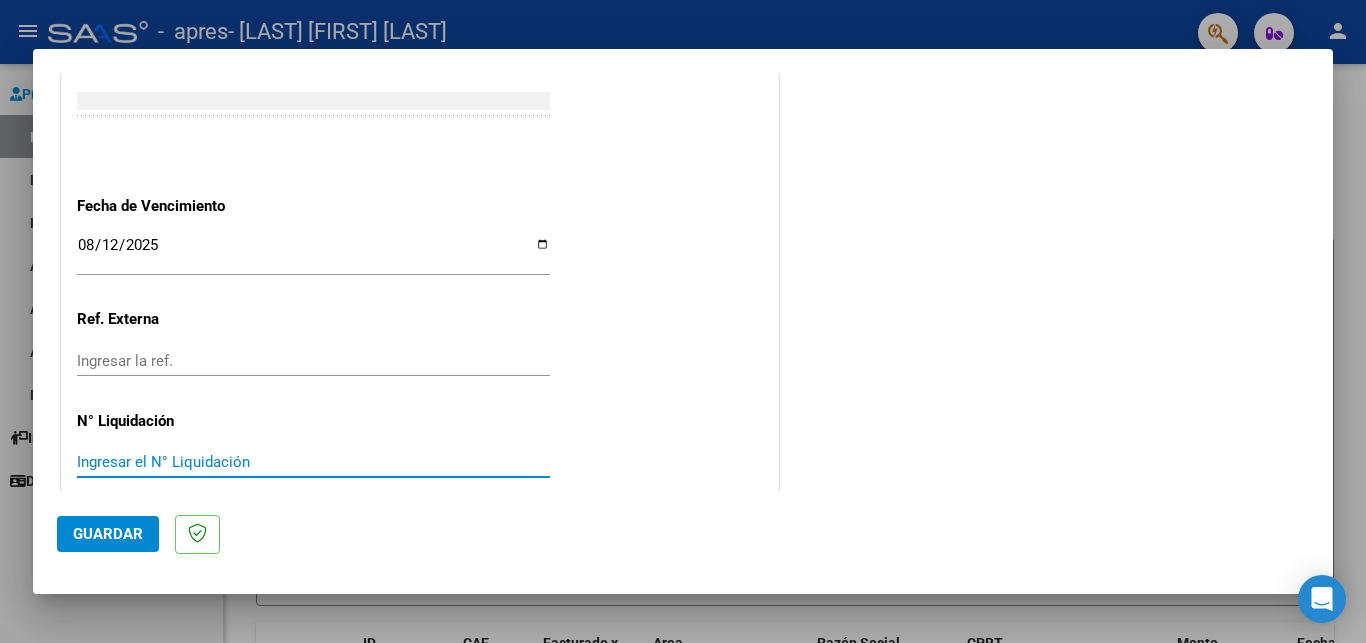 click on "Ingresar el N° Liquidación" at bounding box center (313, 462) 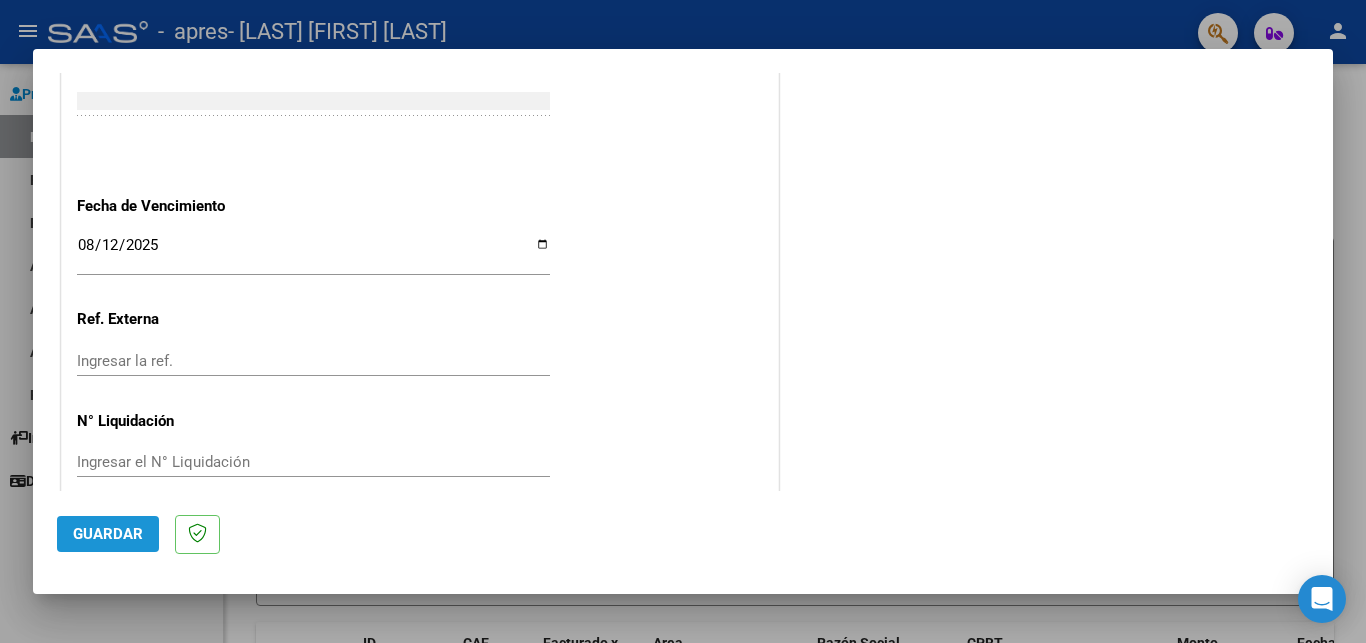 click on "Guardar" 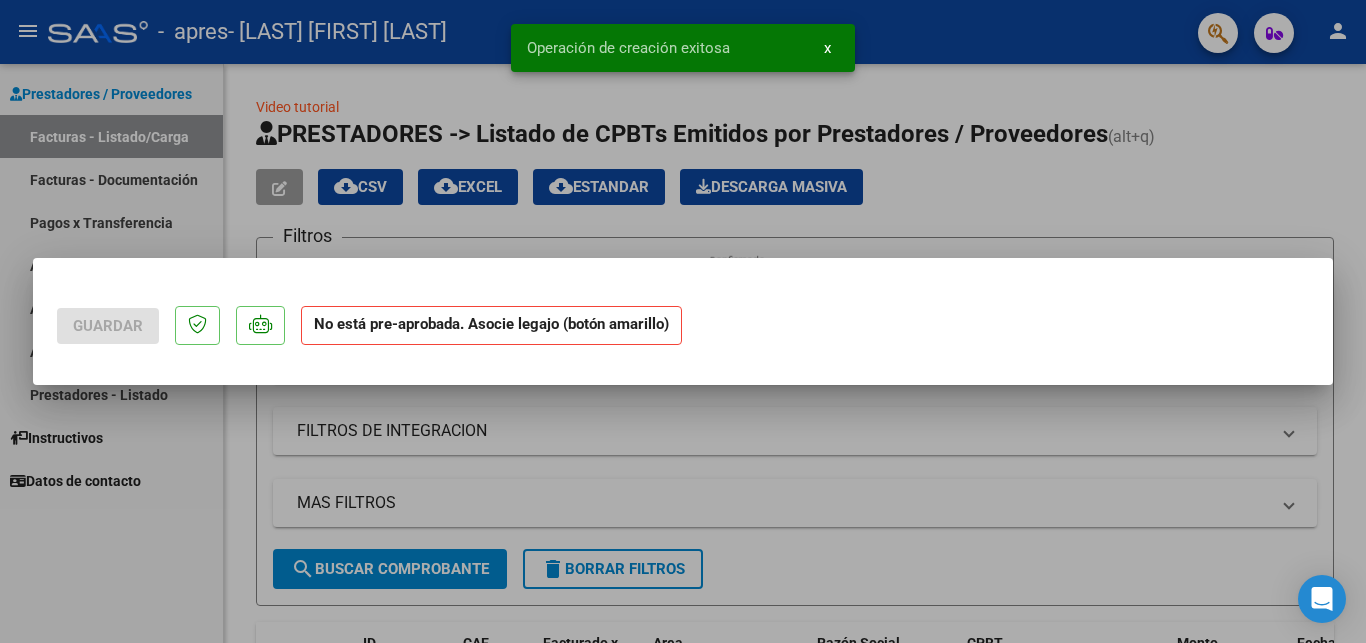 scroll, scrollTop: 0, scrollLeft: 0, axis: both 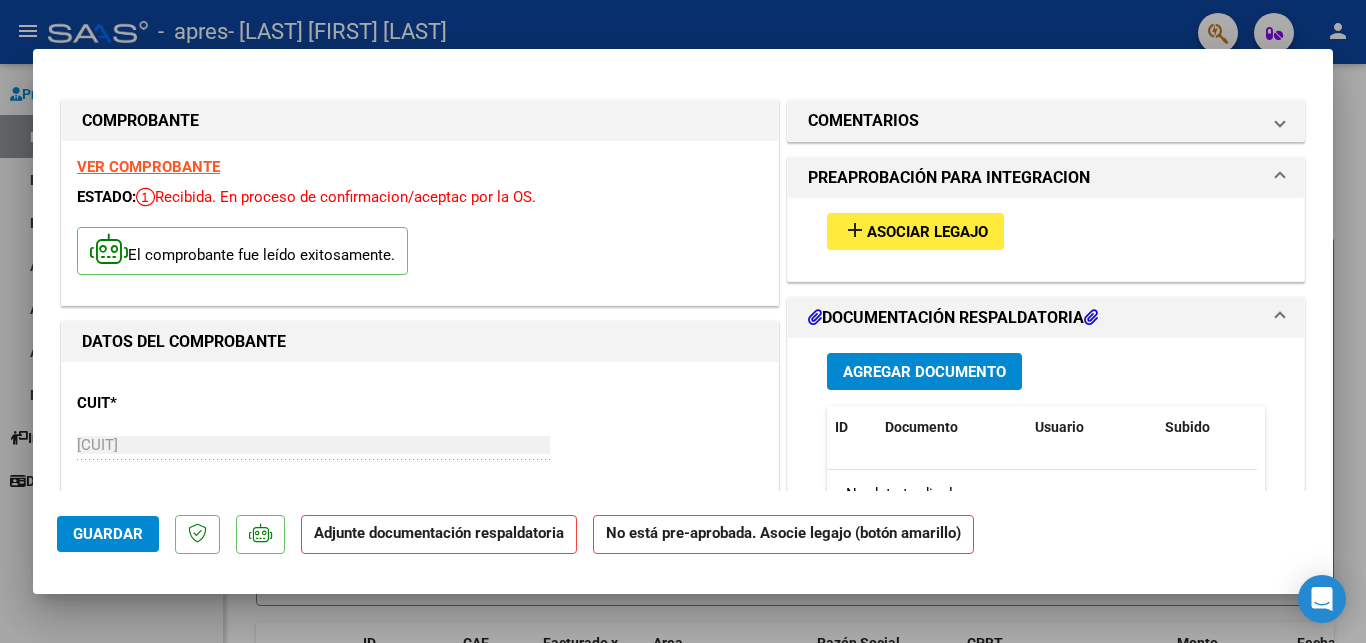 click on "Asociar Legajo" at bounding box center [927, 232] 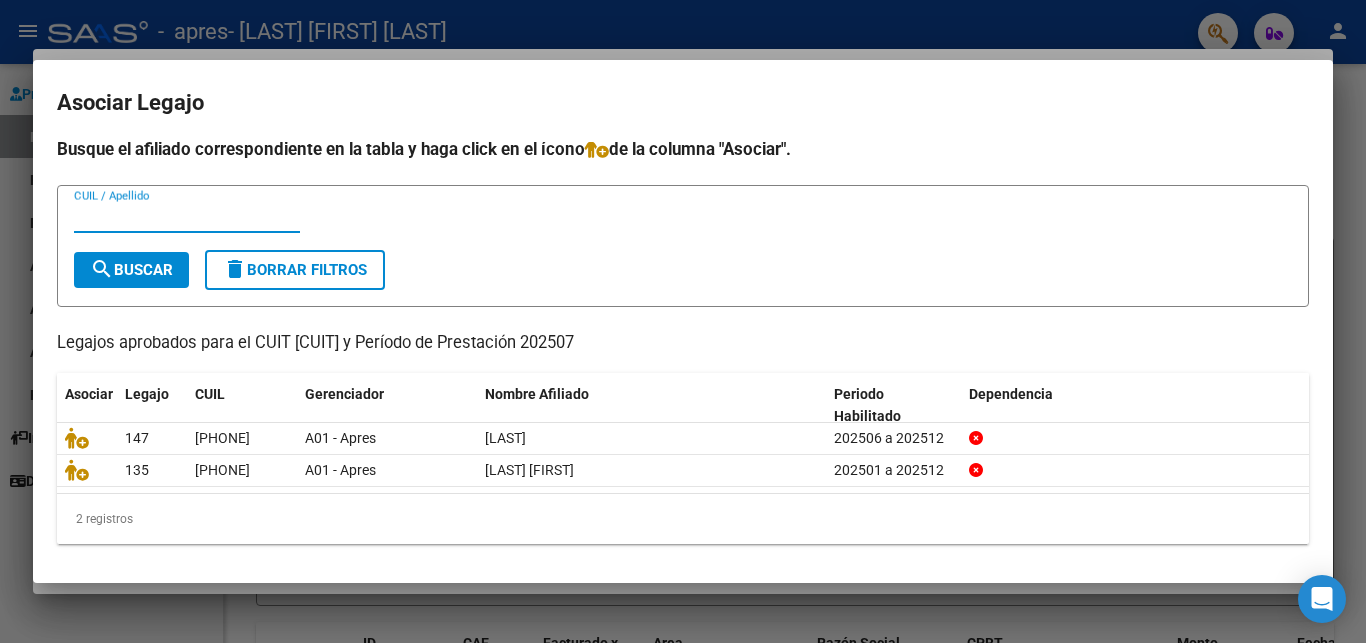 scroll, scrollTop: 7, scrollLeft: 0, axis: vertical 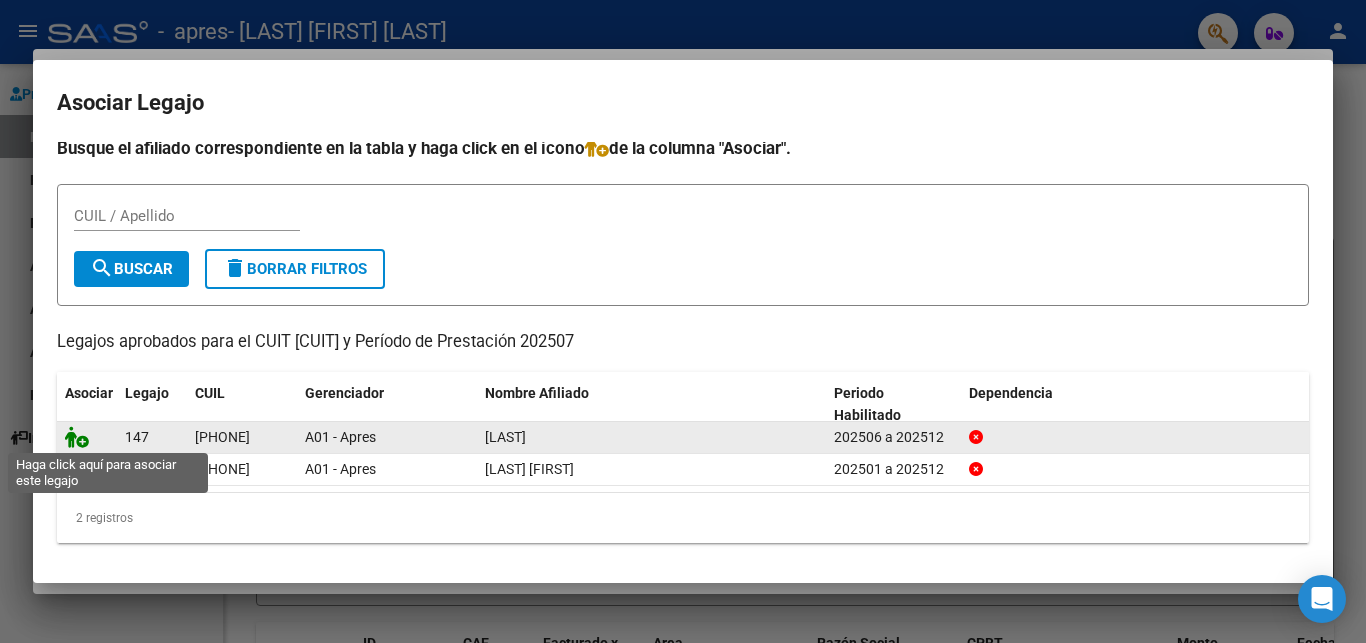 click 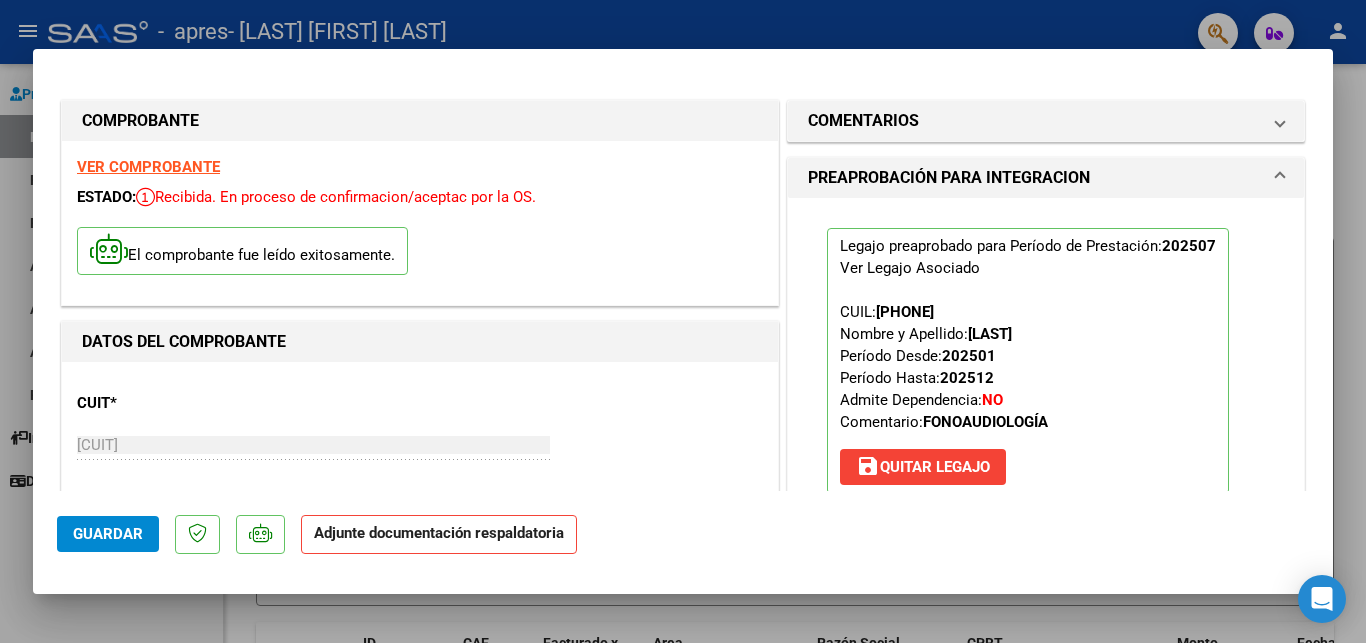 scroll, scrollTop: 324, scrollLeft: 0, axis: vertical 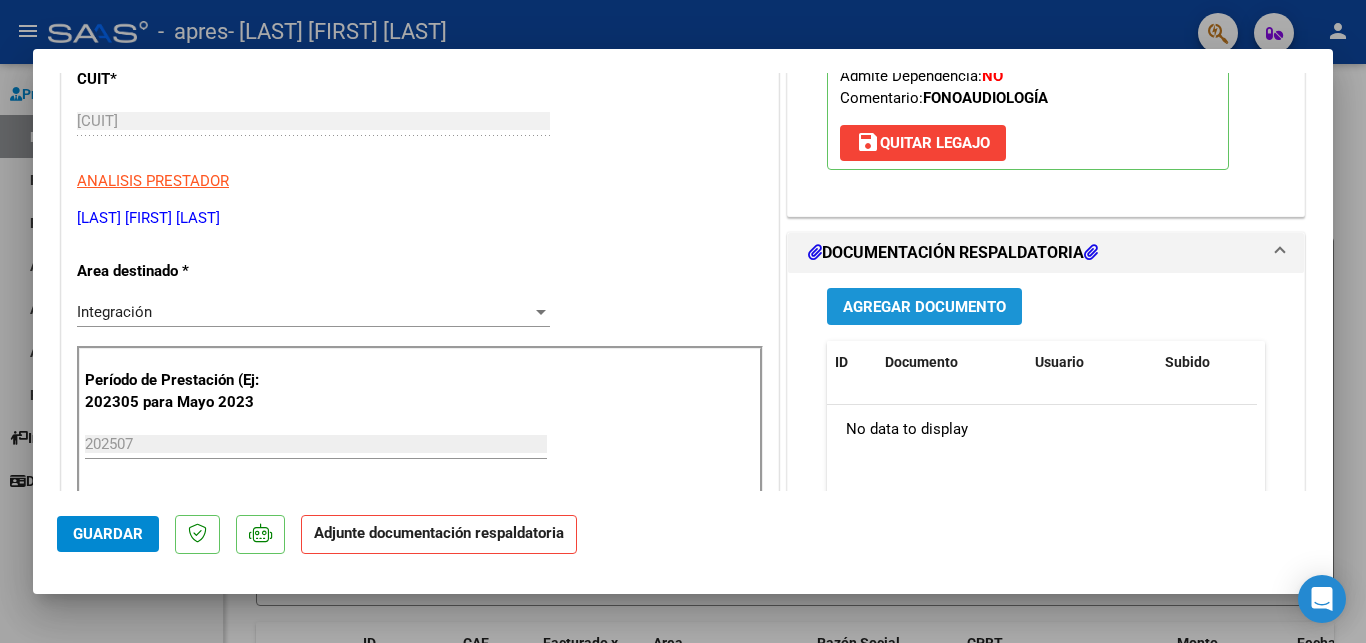 click on "Agregar Documento" at bounding box center (924, 307) 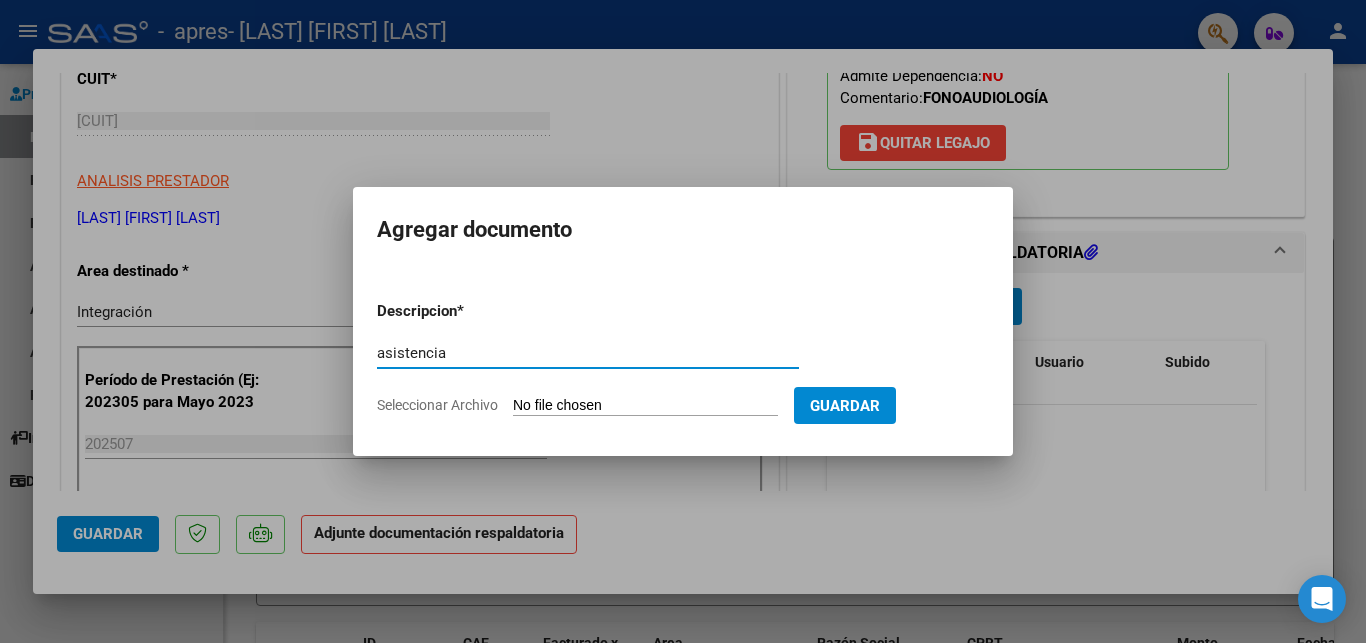 type on "asistencia" 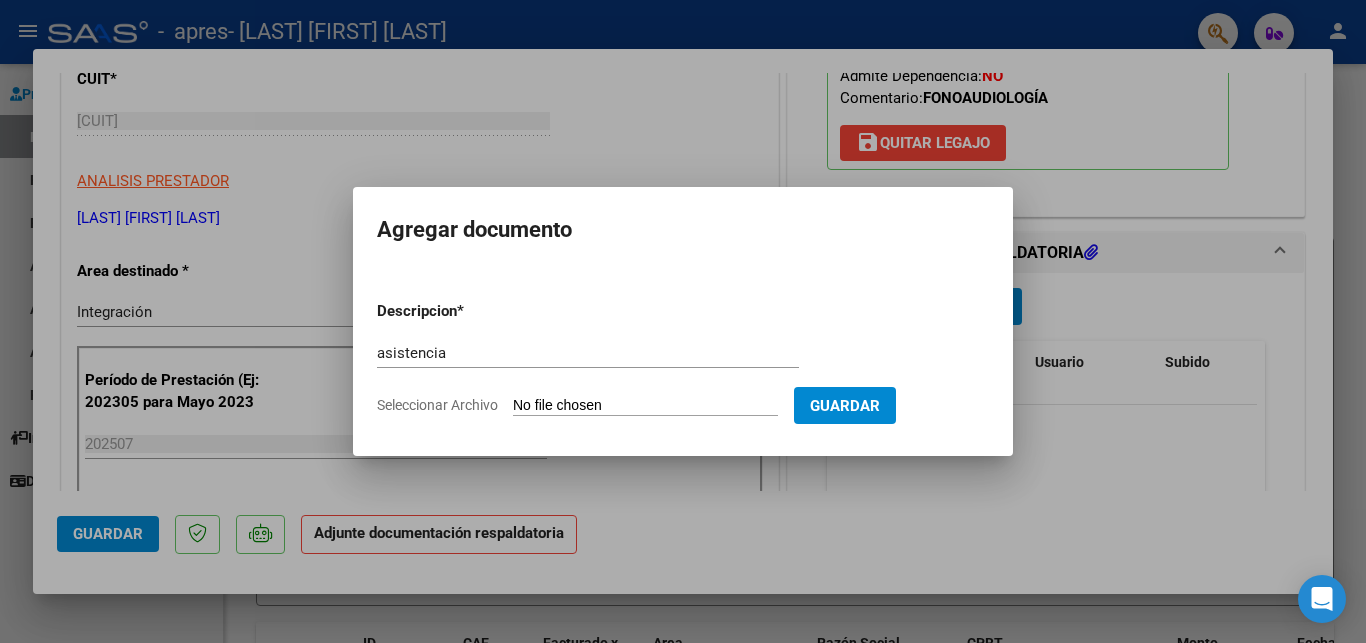 type on "C:\fakepath\202507.pdf" 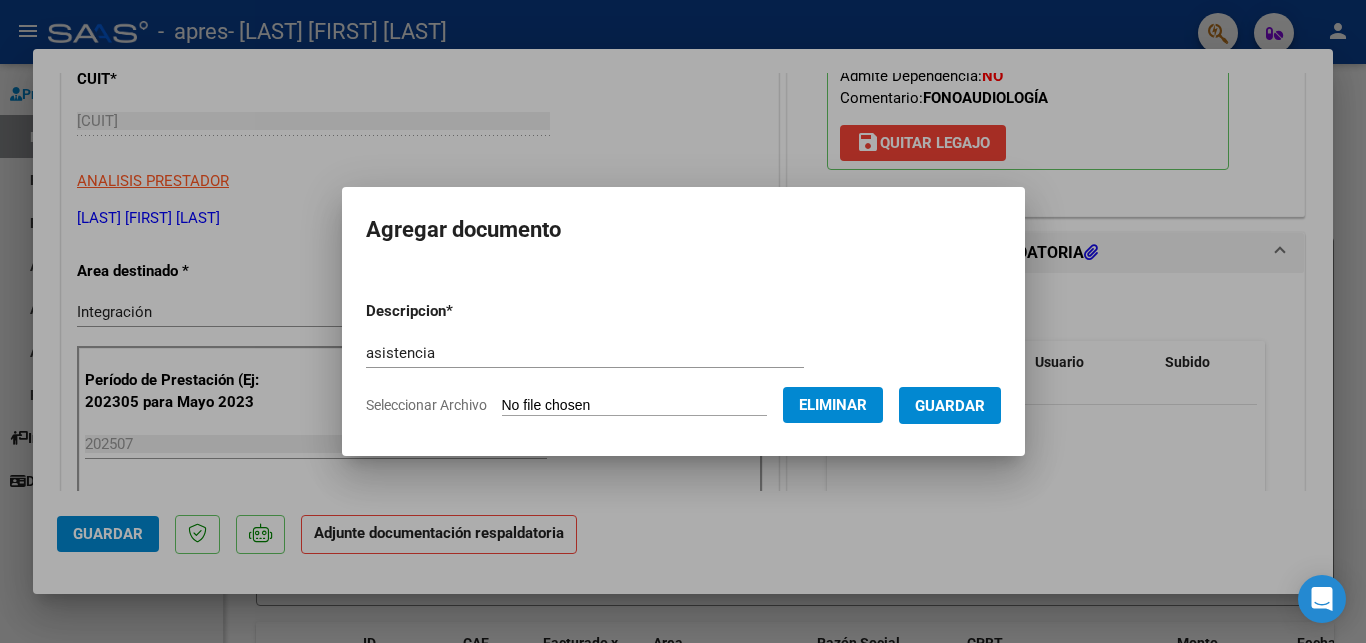 click on "Guardar" at bounding box center [950, 406] 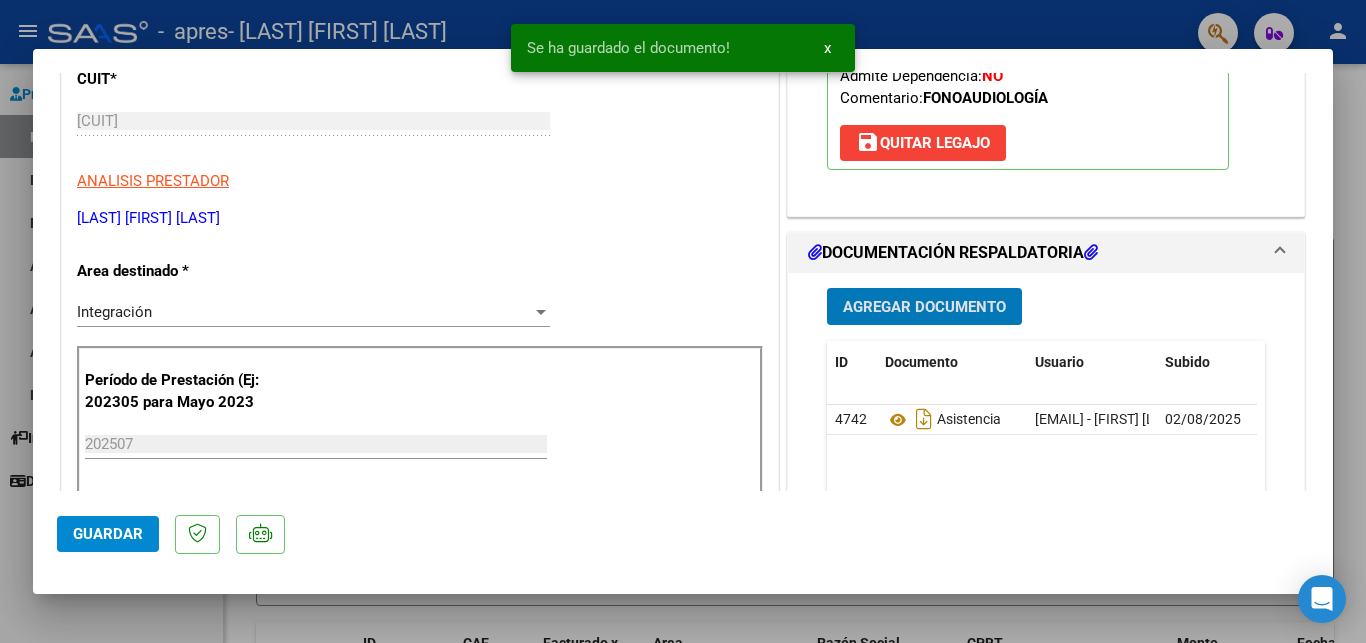 scroll, scrollTop: 540, scrollLeft: 0, axis: vertical 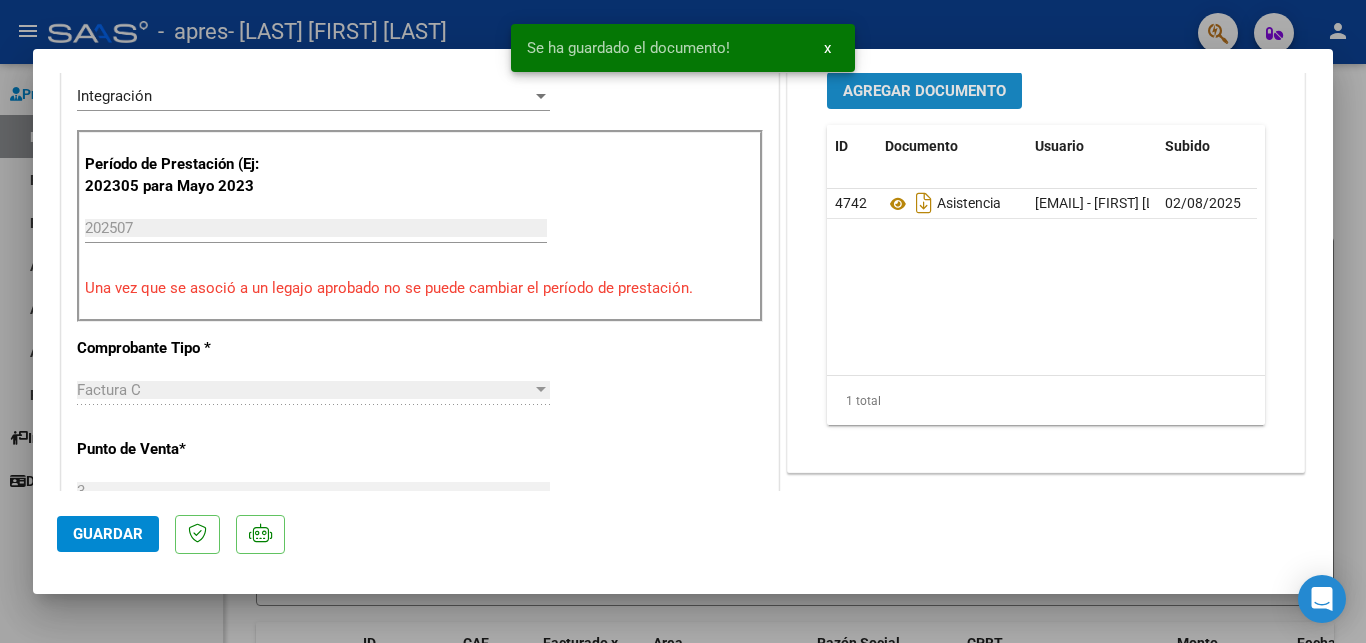 click on "Agregar Documento" at bounding box center (924, 91) 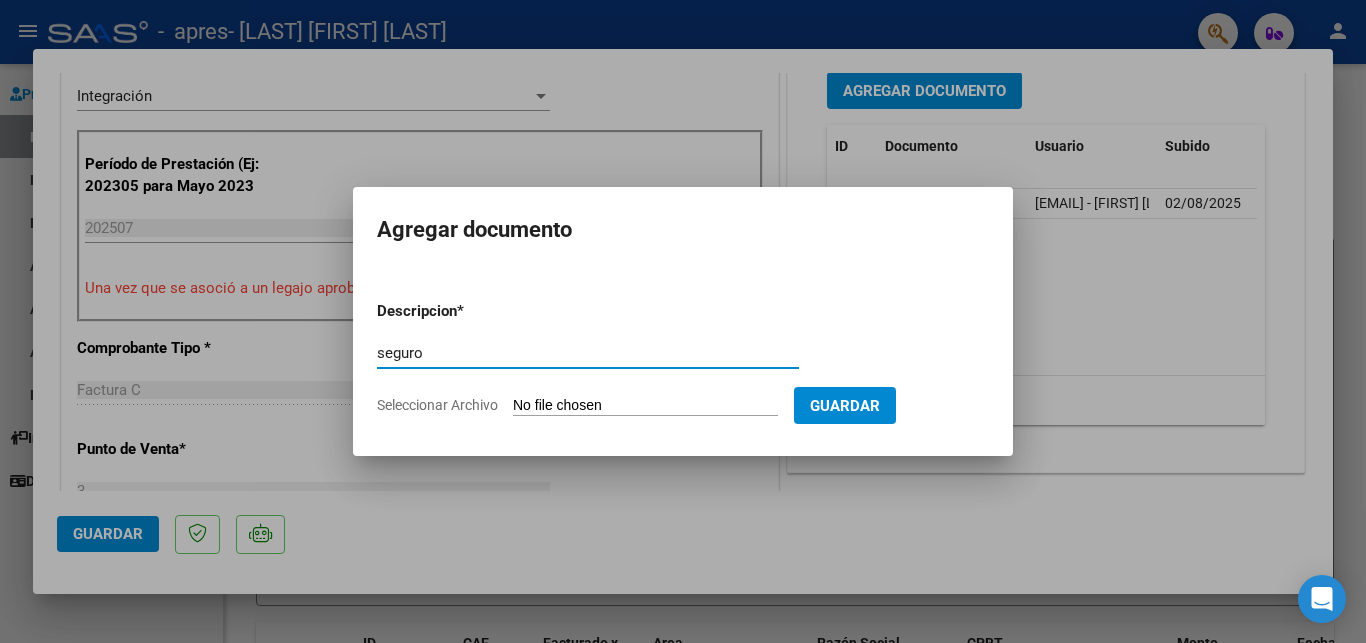 type on "seguro" 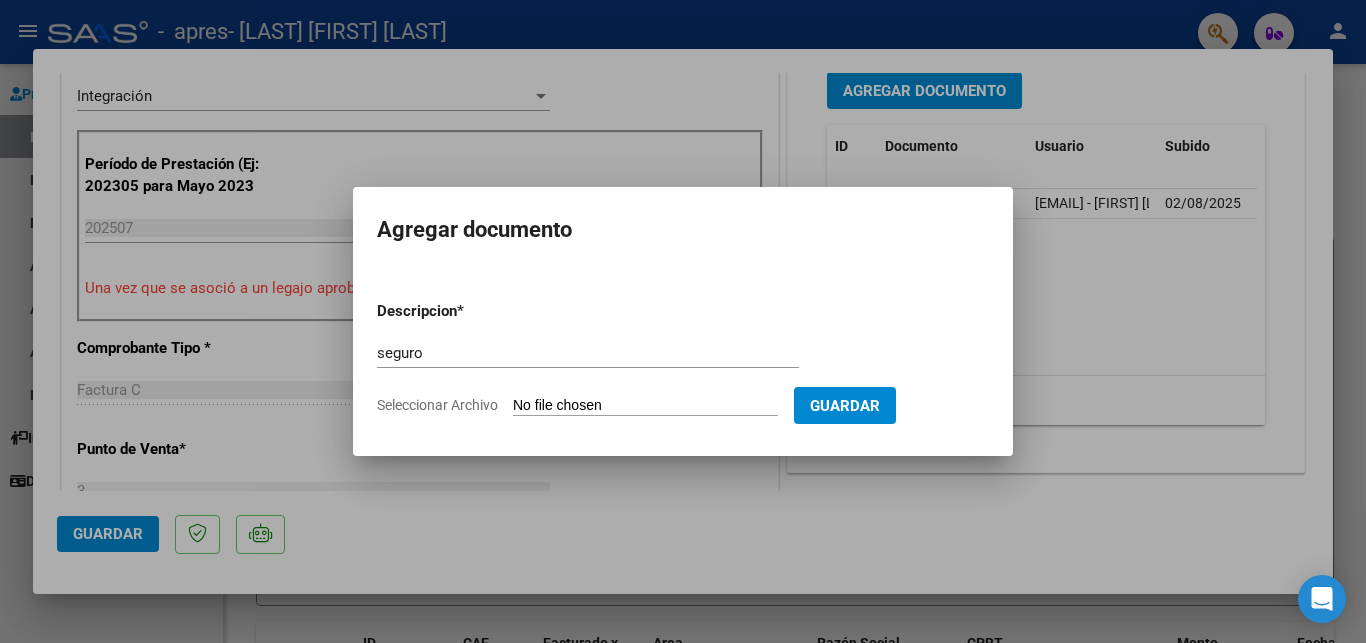 click on "Seleccionar Archivo" at bounding box center (645, 406) 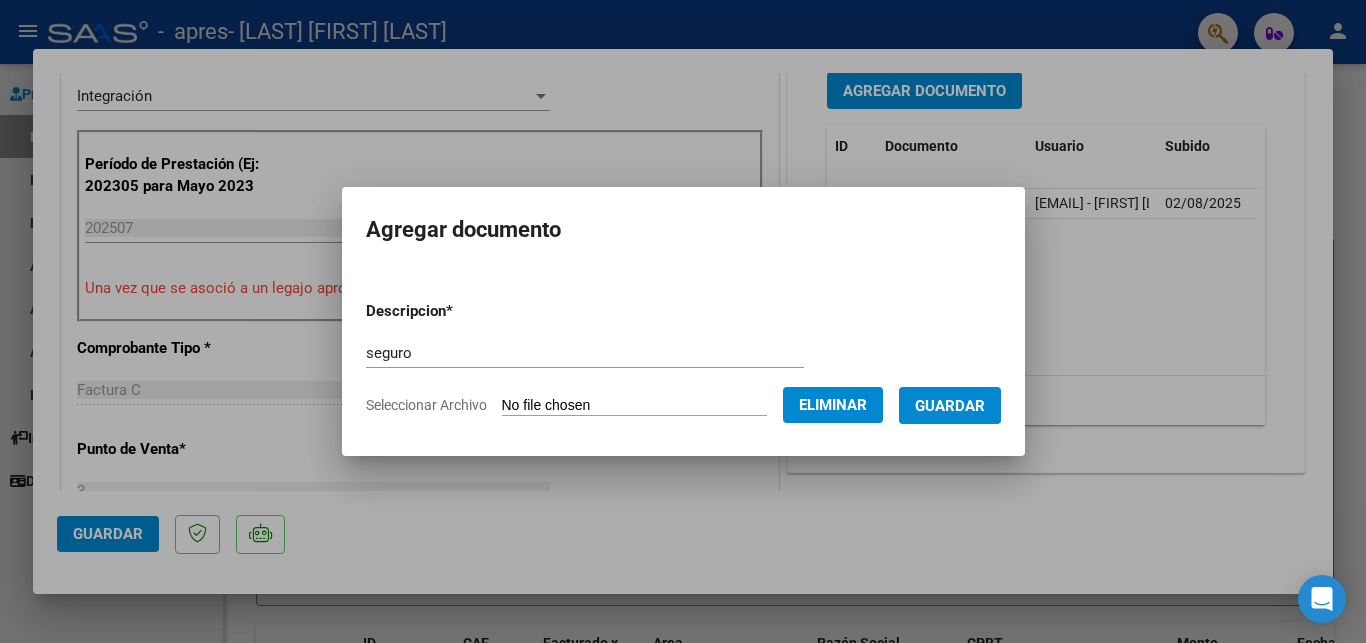 click on "Guardar" at bounding box center [950, 405] 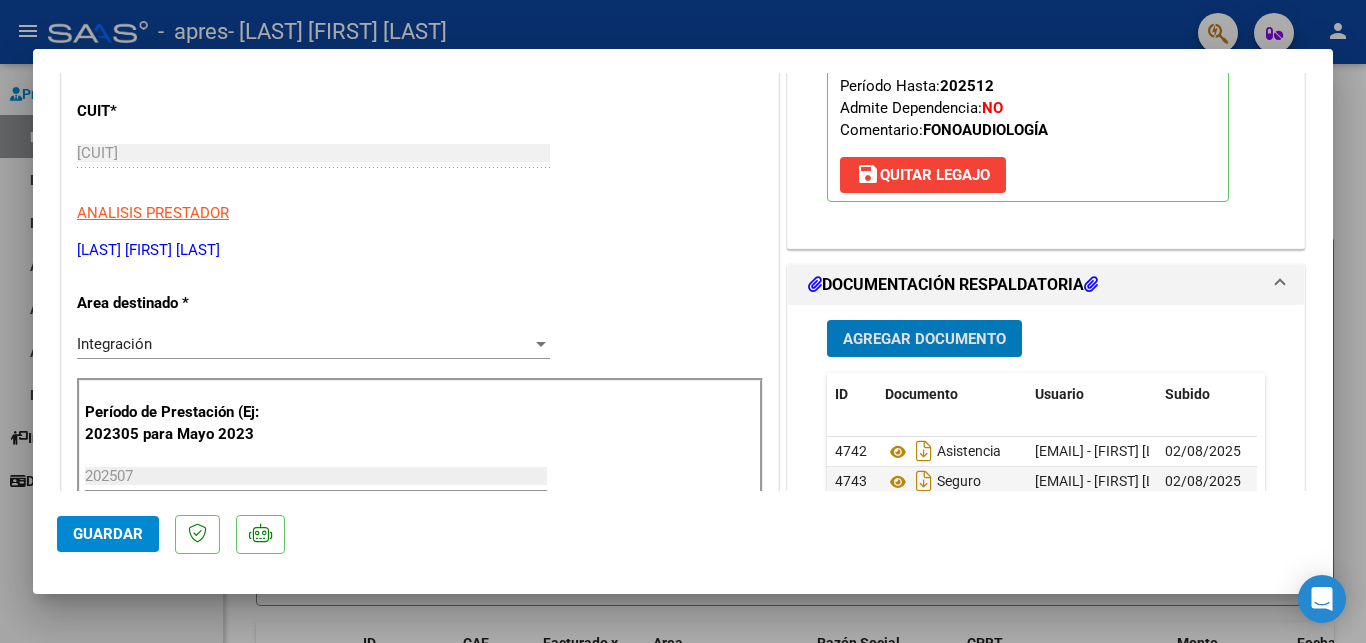 scroll, scrollTop: 324, scrollLeft: 0, axis: vertical 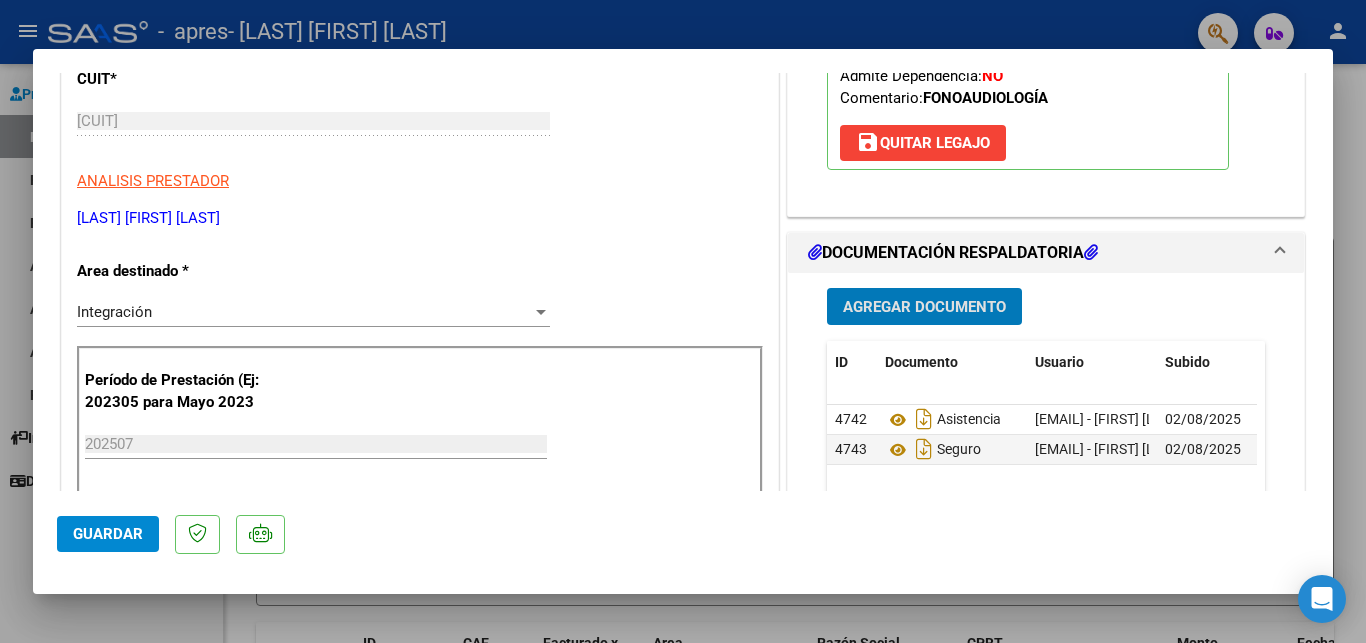 click on "Agregar Documento" at bounding box center [924, 307] 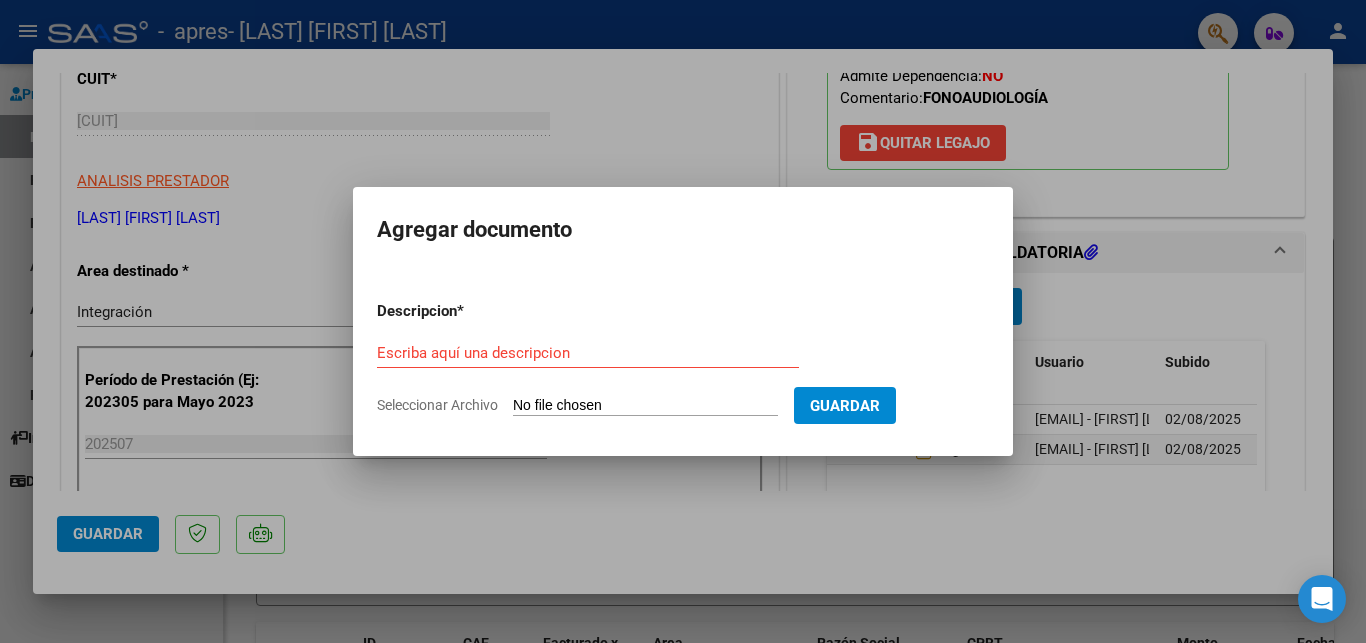 click on "Seleccionar Archivo" at bounding box center (645, 406) 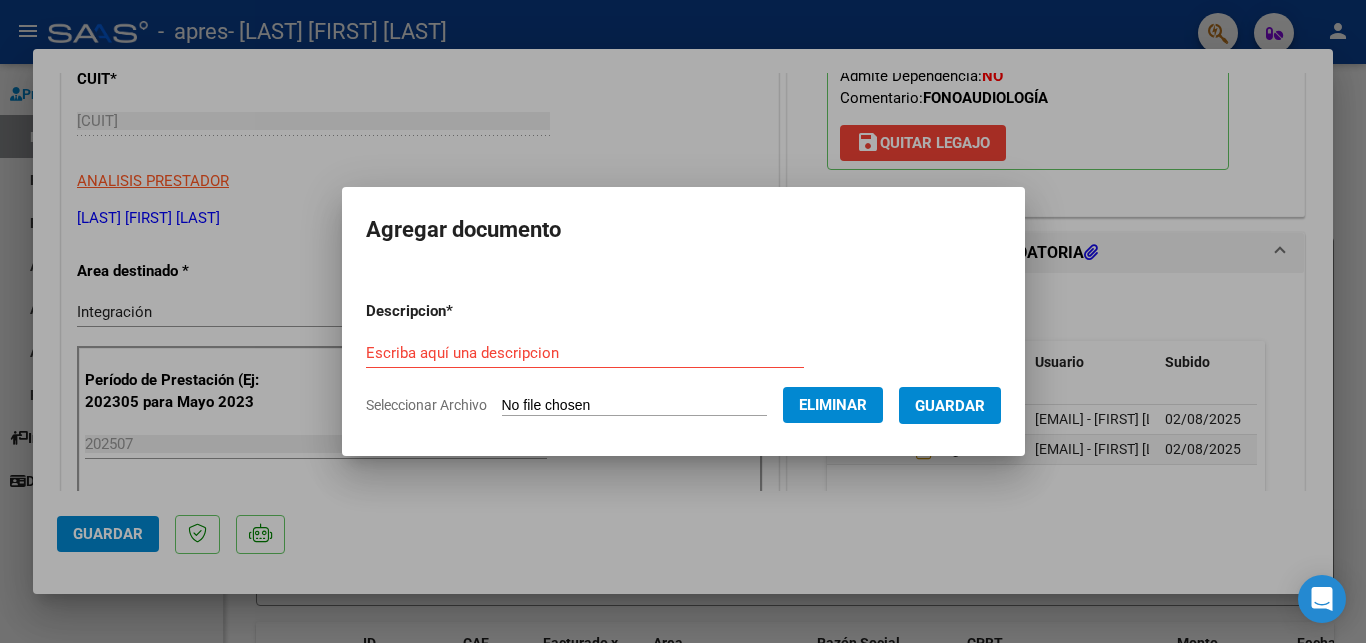 click on "Escriba aquí una descripcion" at bounding box center [585, 353] 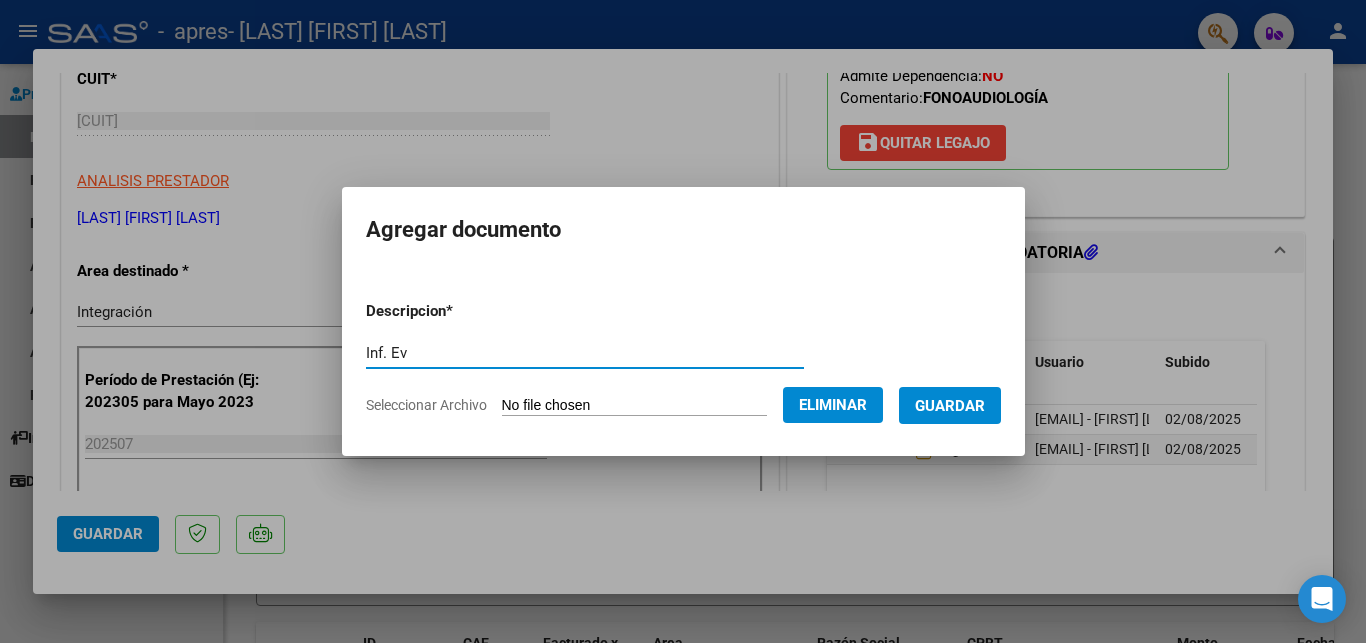 type on "Inf. Ev" 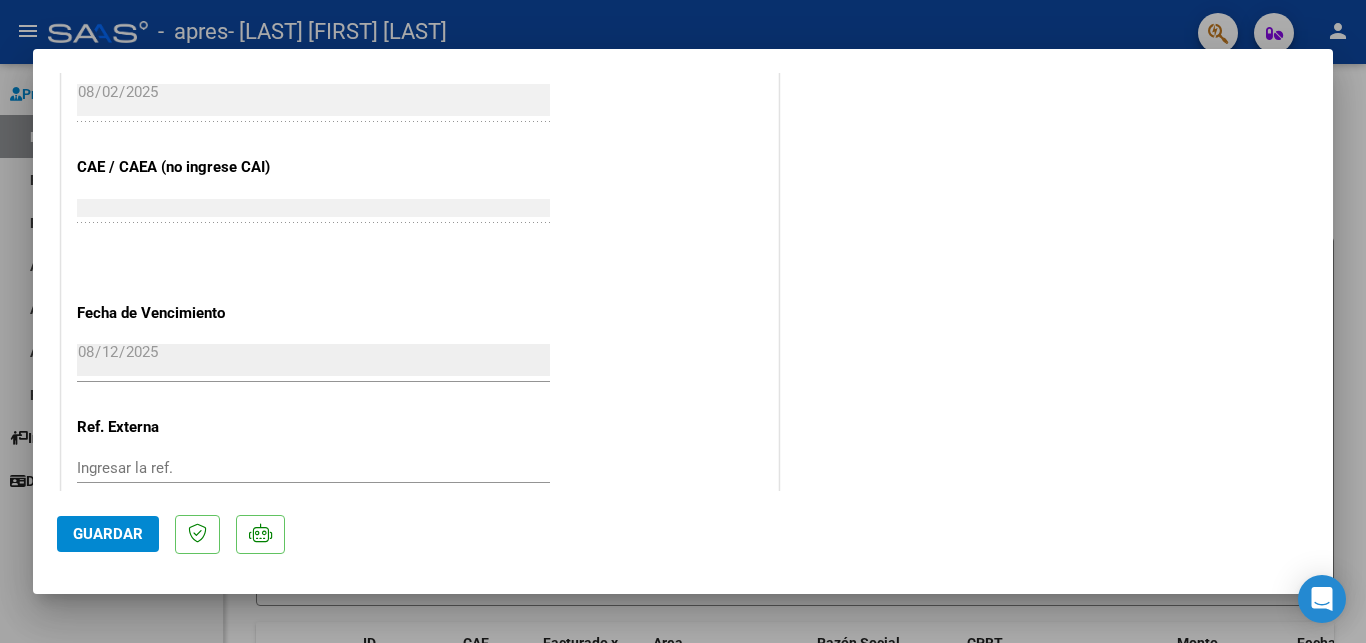 scroll, scrollTop: 1348, scrollLeft: 0, axis: vertical 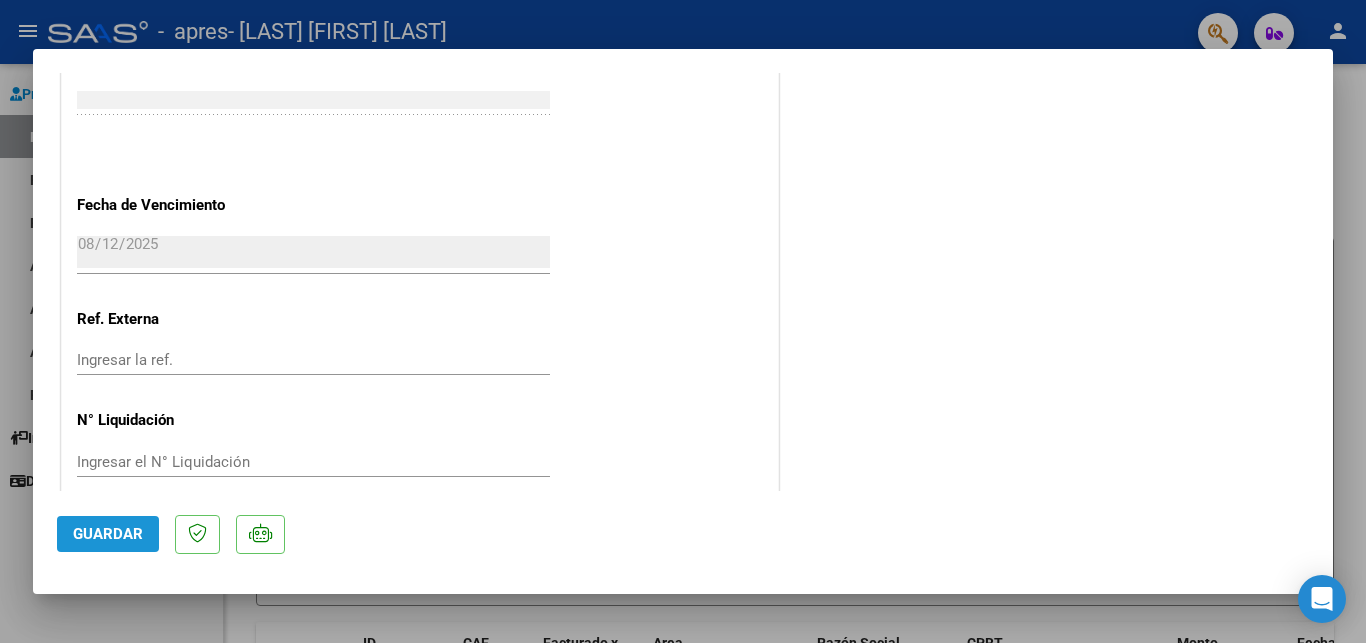 click on "Guardar" 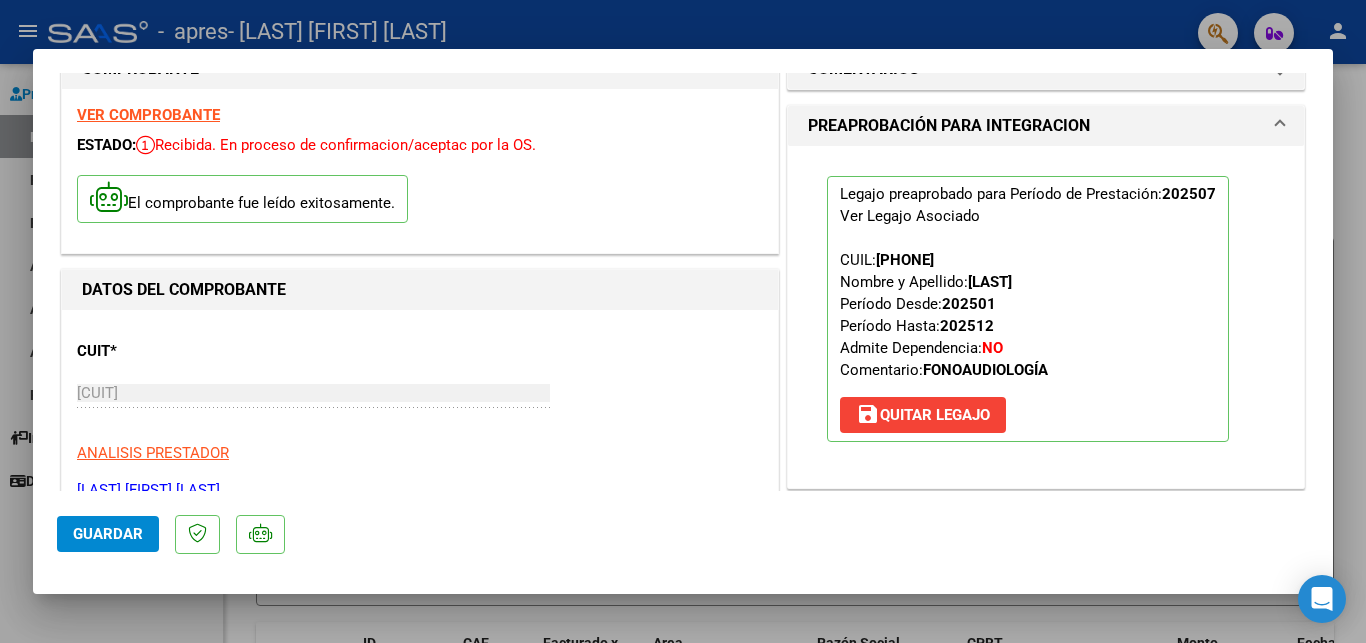scroll, scrollTop: 0, scrollLeft: 0, axis: both 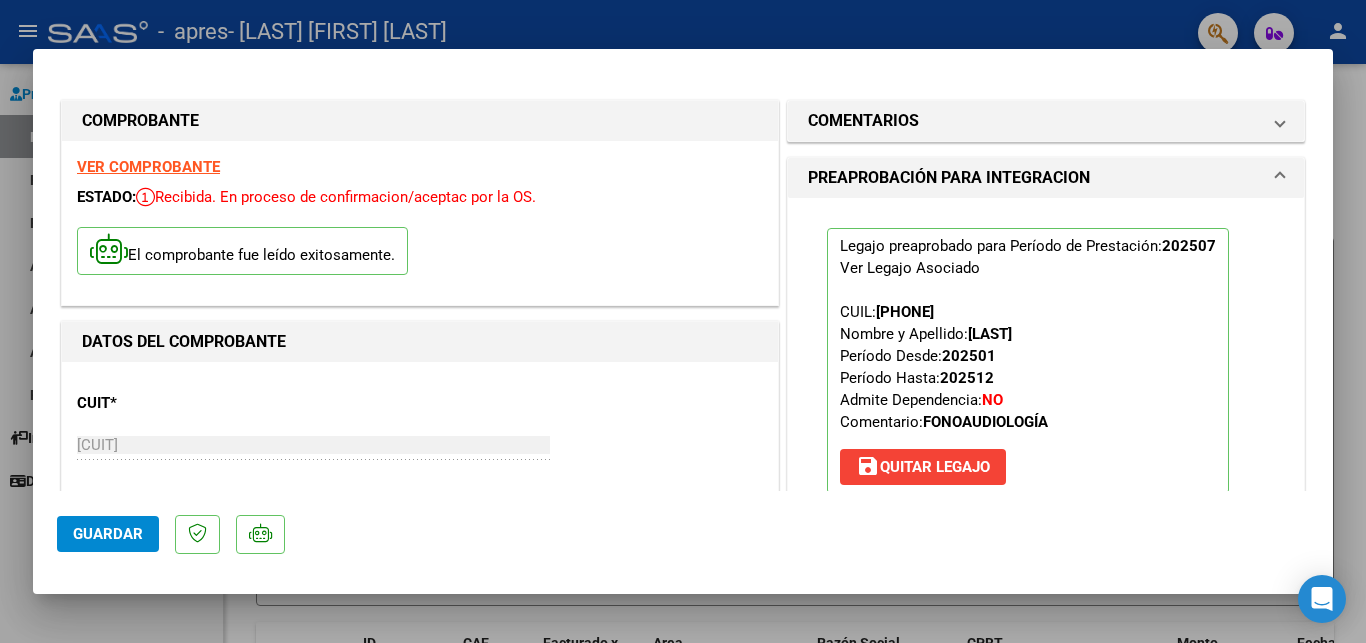 click at bounding box center (683, 321) 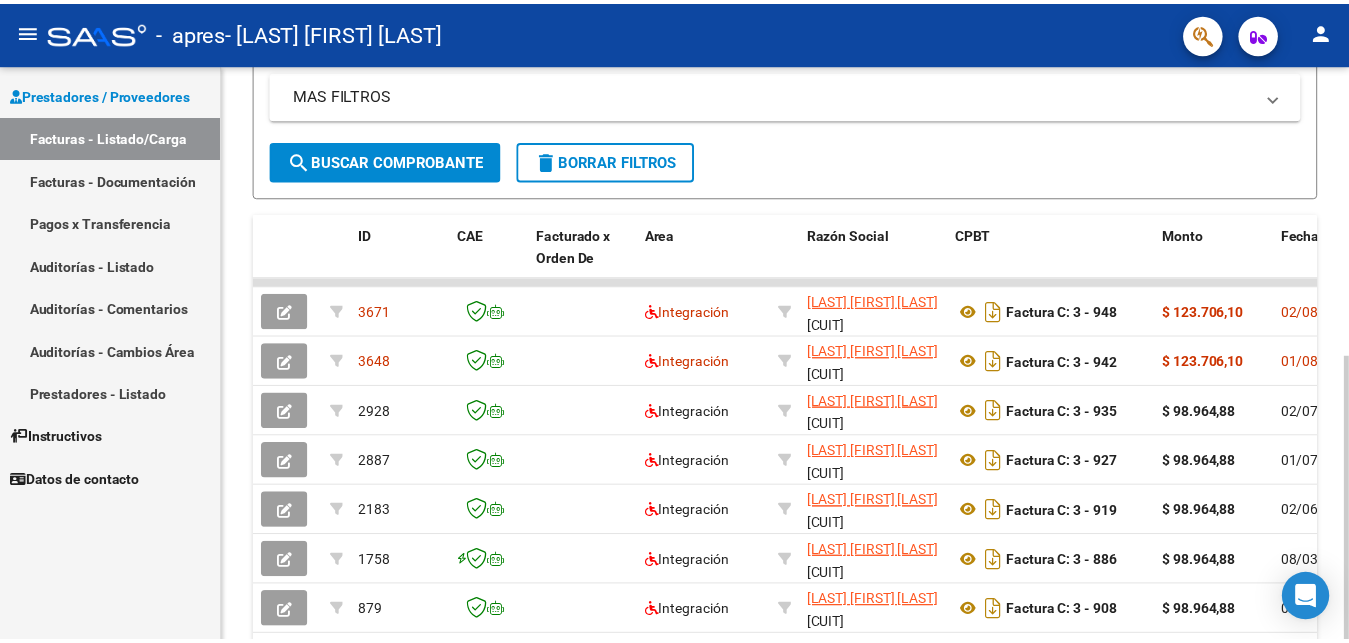 scroll, scrollTop: 0, scrollLeft: 0, axis: both 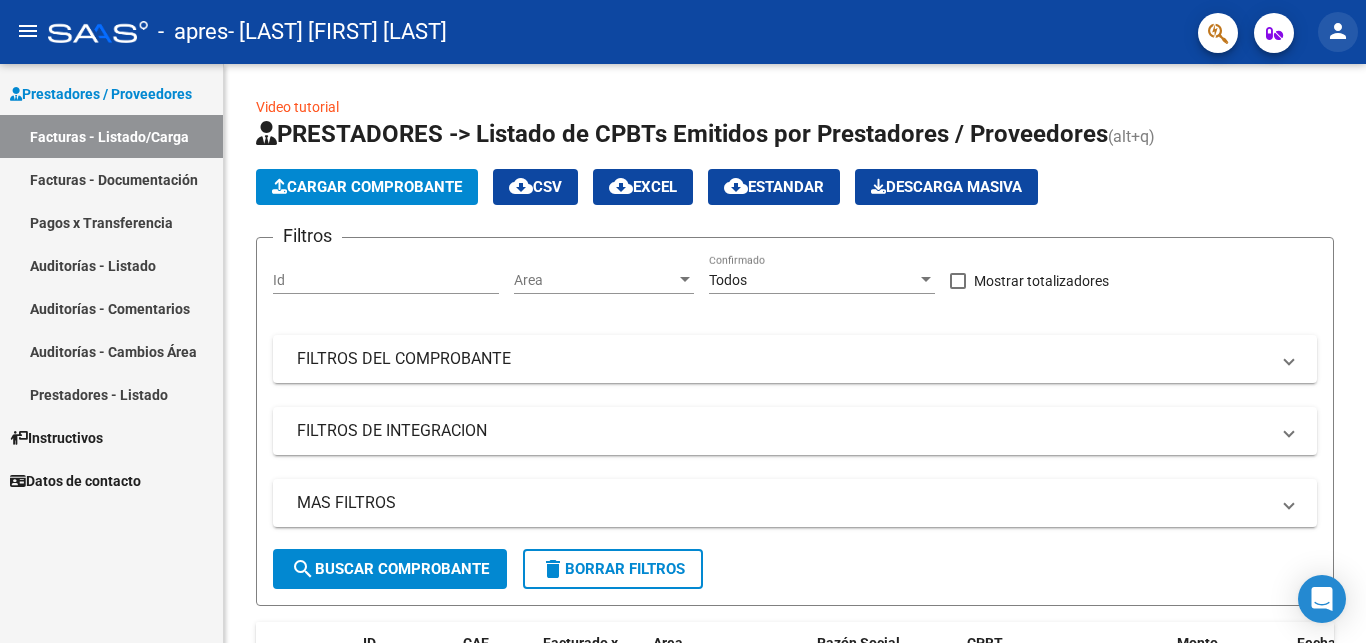click on "person" 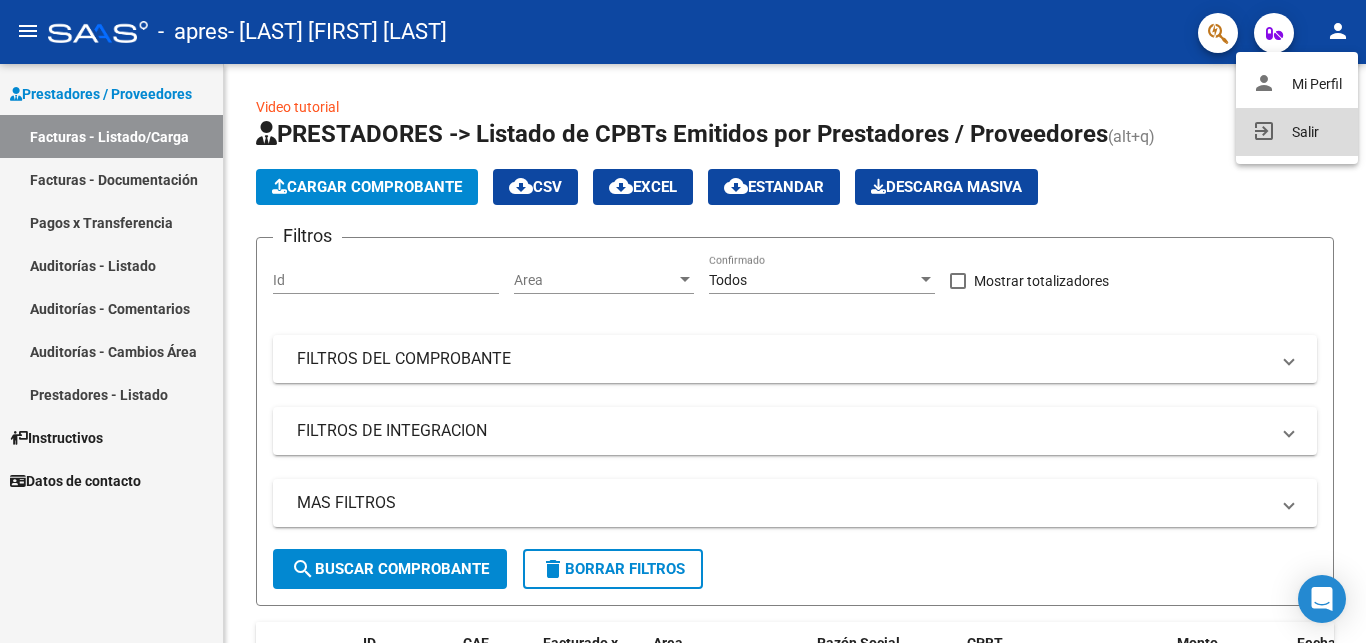 click on "exit_to_app  Salir" at bounding box center [1297, 132] 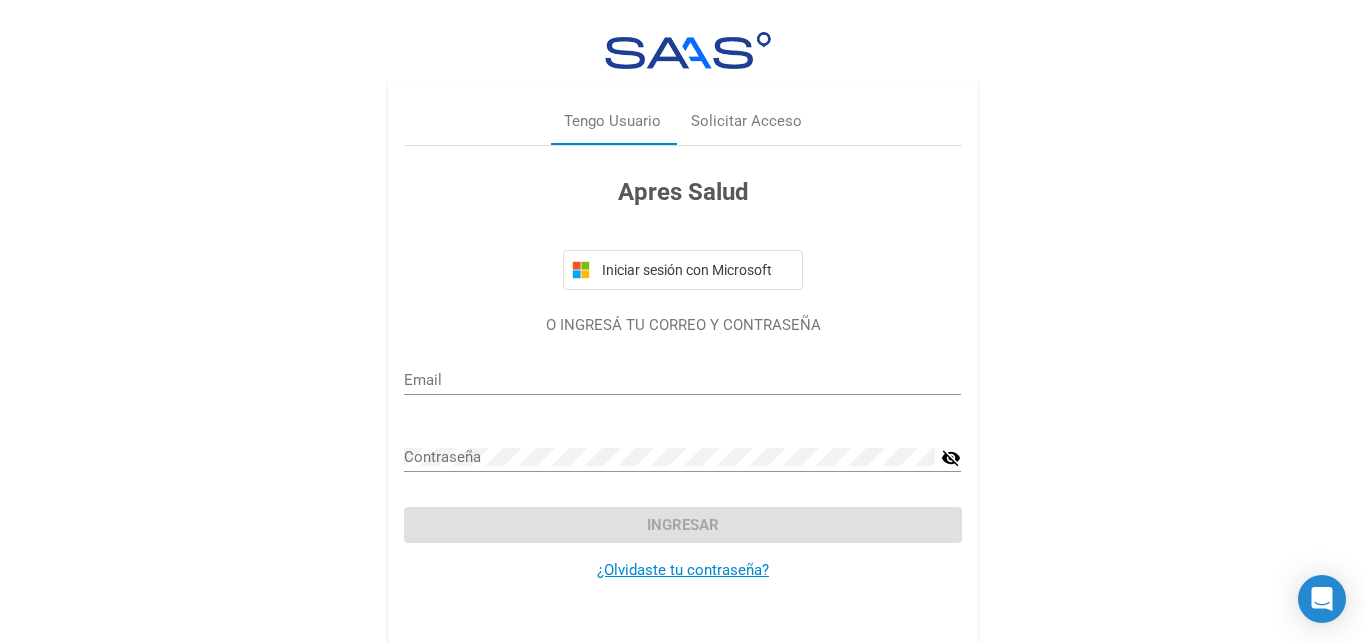 type on "[EMAIL]" 